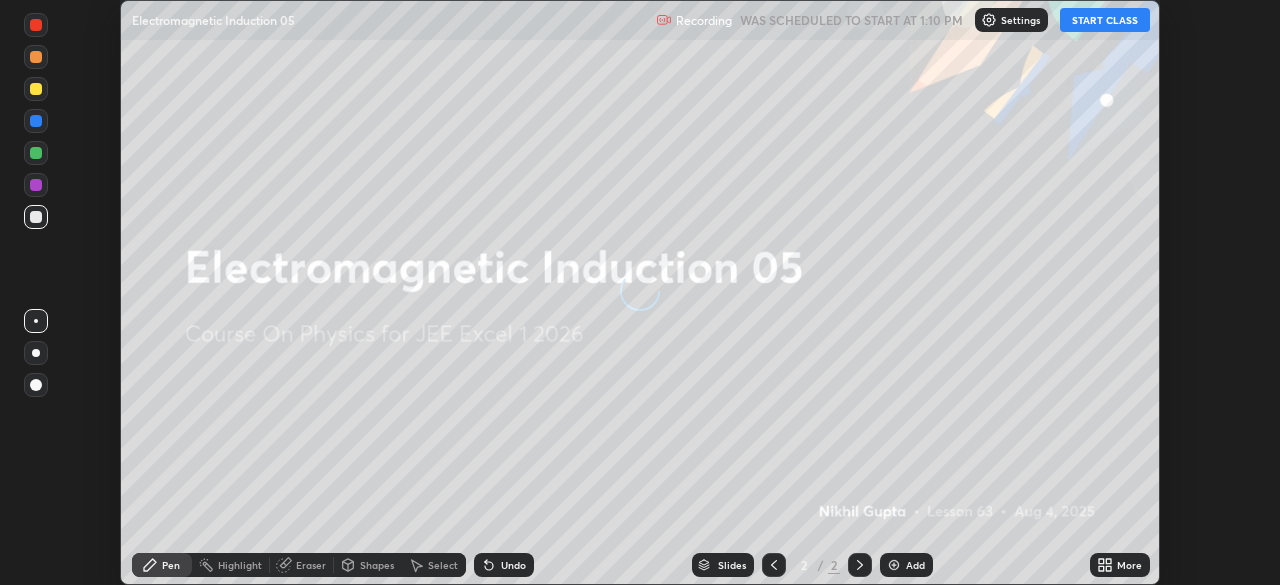 scroll, scrollTop: 0, scrollLeft: 0, axis: both 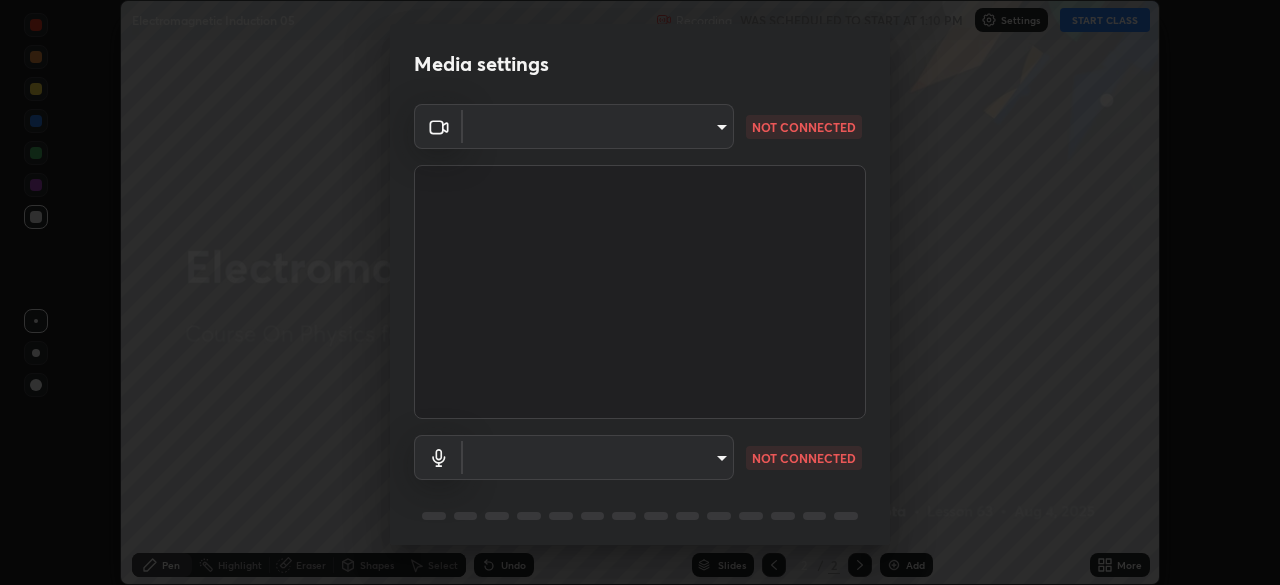 type on "[HASH]" 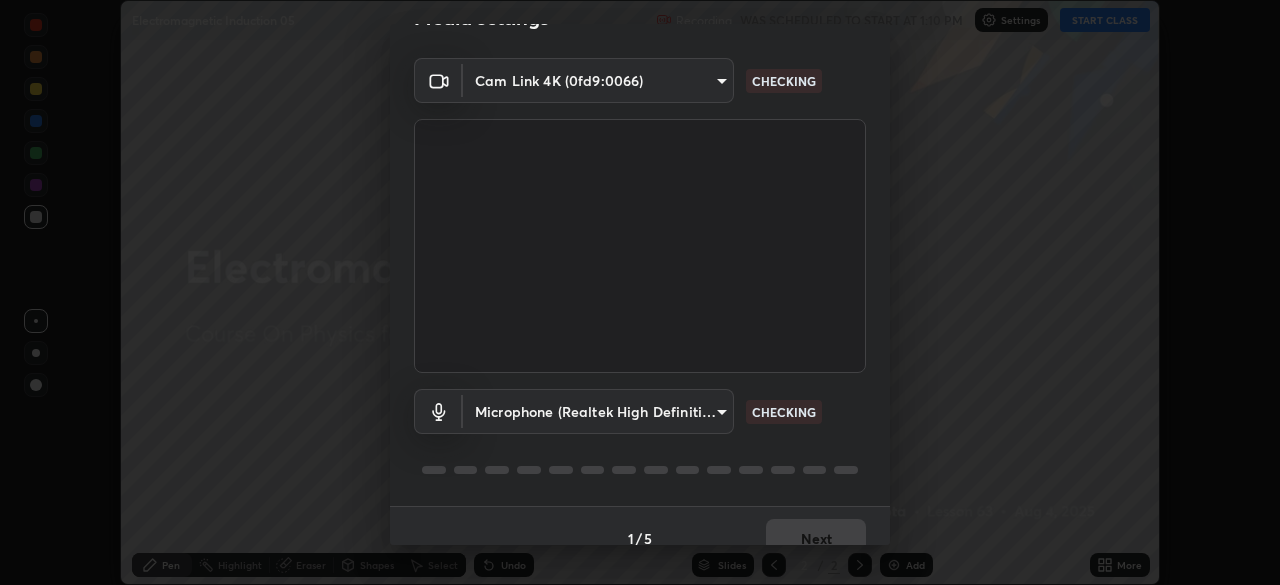 scroll, scrollTop: 71, scrollLeft: 0, axis: vertical 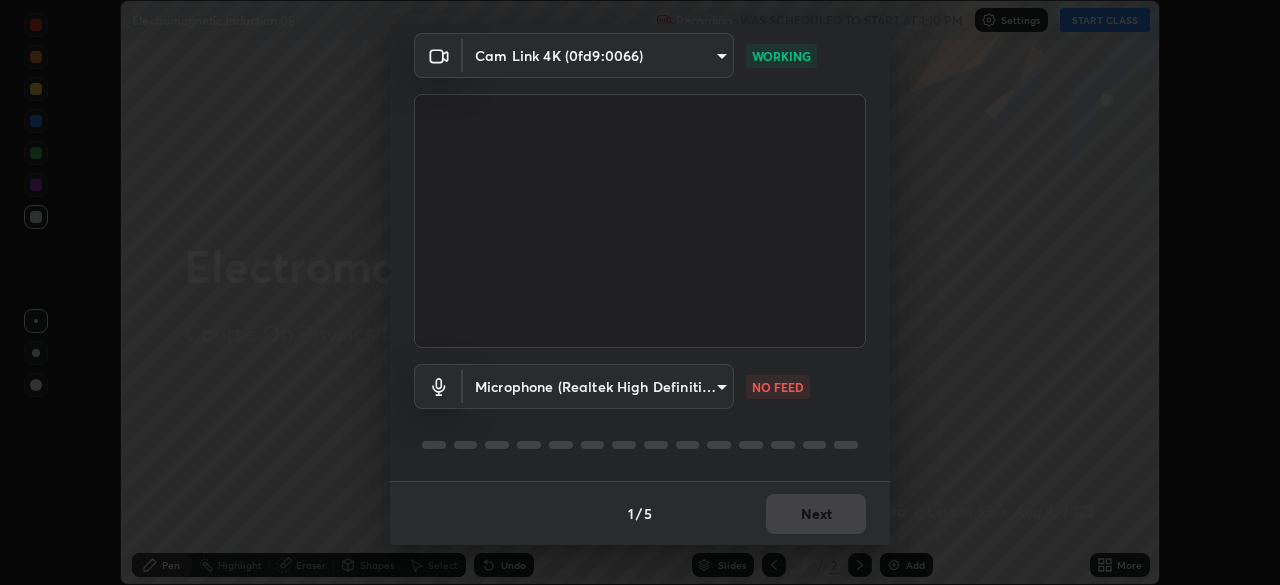 click on "Erase all Electromagnetic Induction 05 Recording WAS SCHEDULED TO START AT  1:10 PM Settings START CLASS Setting up your live class Electromagnetic Induction 05 • L63 of Course On Physics for JEE Excel 1 2026 [PERSON] Pen Highlight Eraser Shapes Select Undo Slides 2 / 2 Add More No doubts shared Encourage your learners to ask a doubt for better clarity Report an issue Reason for reporting Buffering Chat not working Audio - Video sync issue Educator video quality low ​ Attach an image Report Media settings Cam Link 4K ([HASH]) [HASH] WORKING Microphone (Realtek High Definition Audio) [HASH] NO FEED 1 / 5 Next" at bounding box center (640, 292) 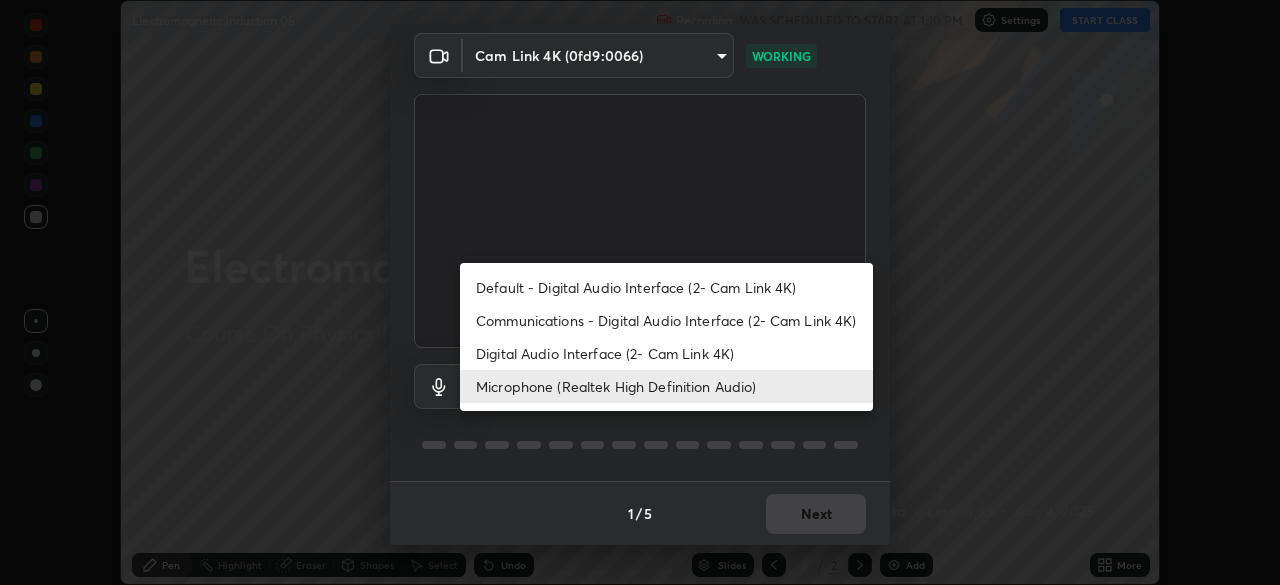 click on "Default - Digital Audio Interface (2- Cam Link 4K)" at bounding box center [666, 287] 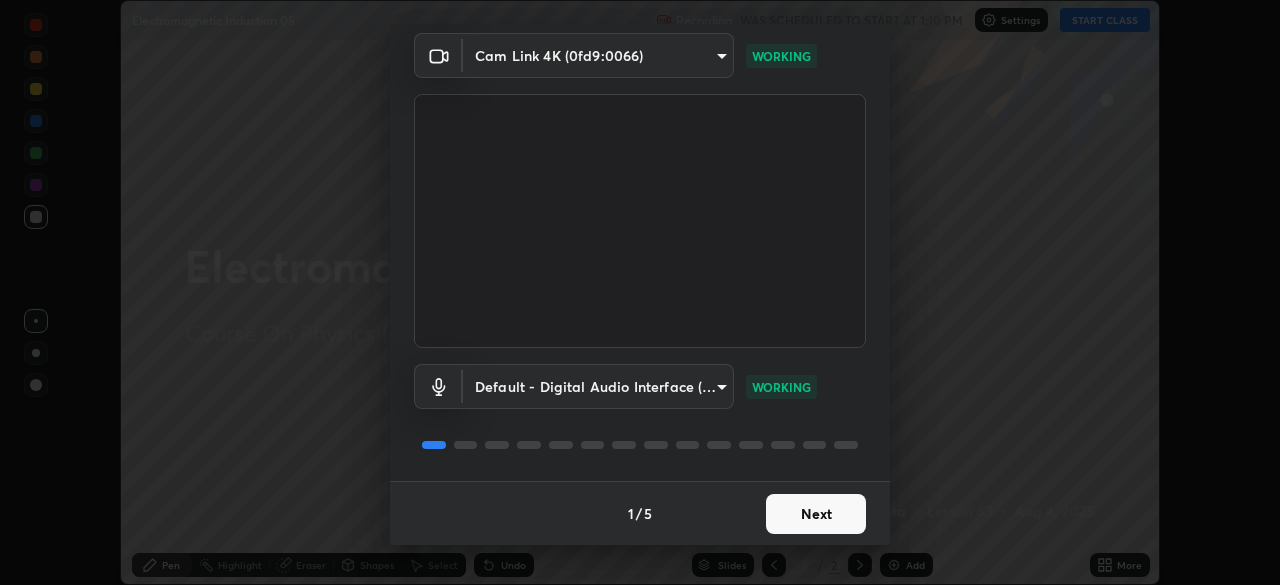 click on "Next" at bounding box center [816, 514] 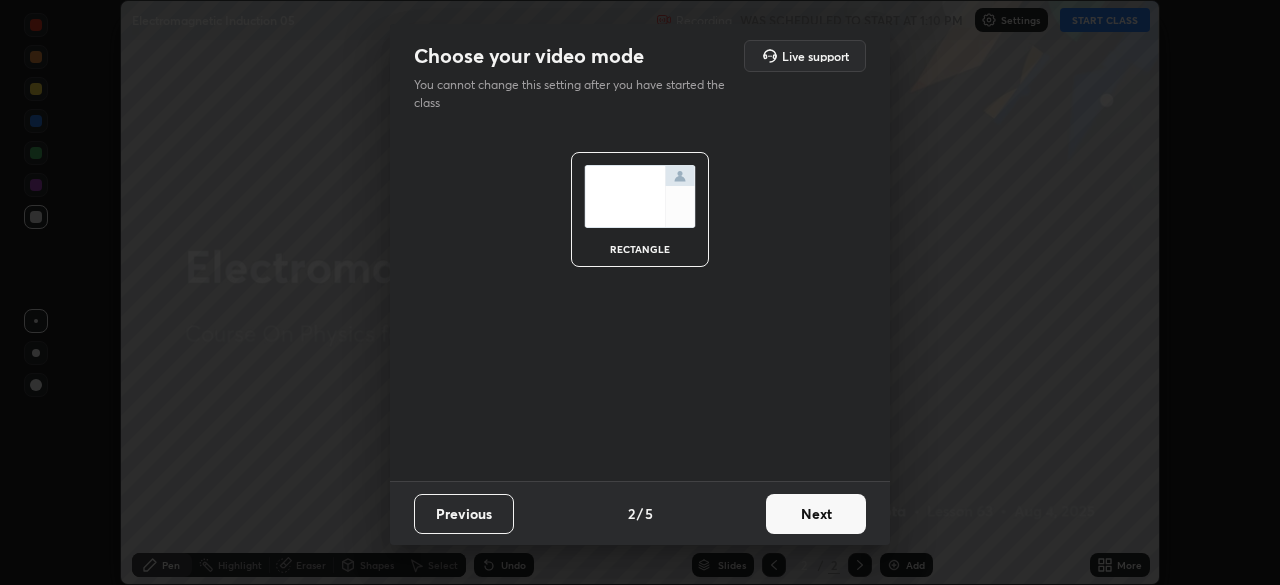 scroll, scrollTop: 0, scrollLeft: 0, axis: both 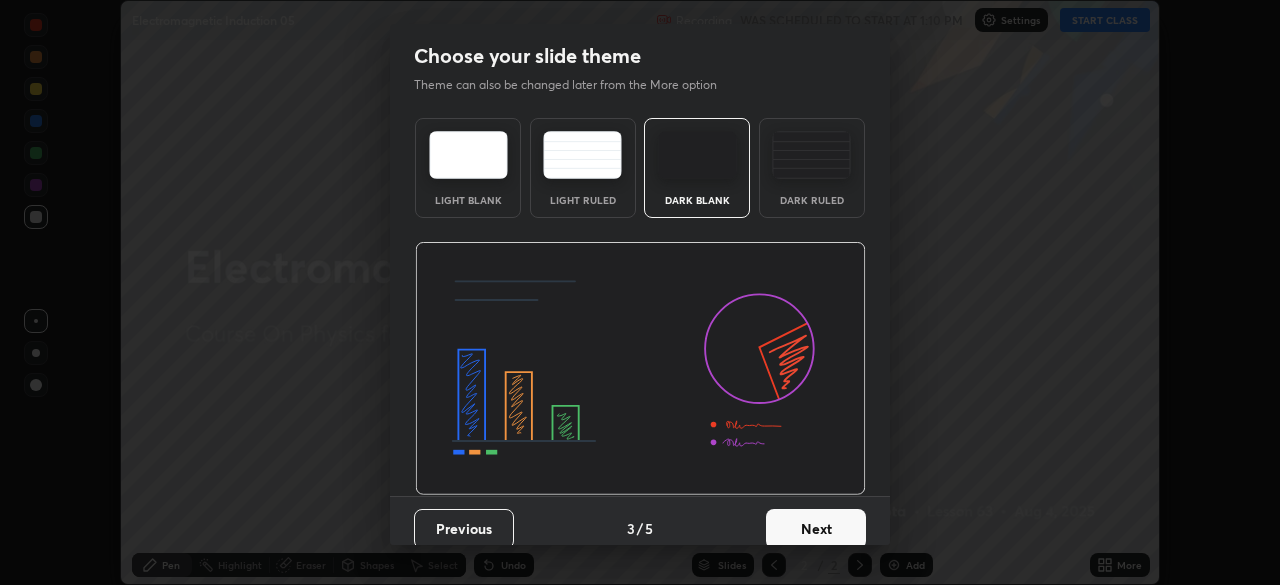 click on "Next" at bounding box center [816, 529] 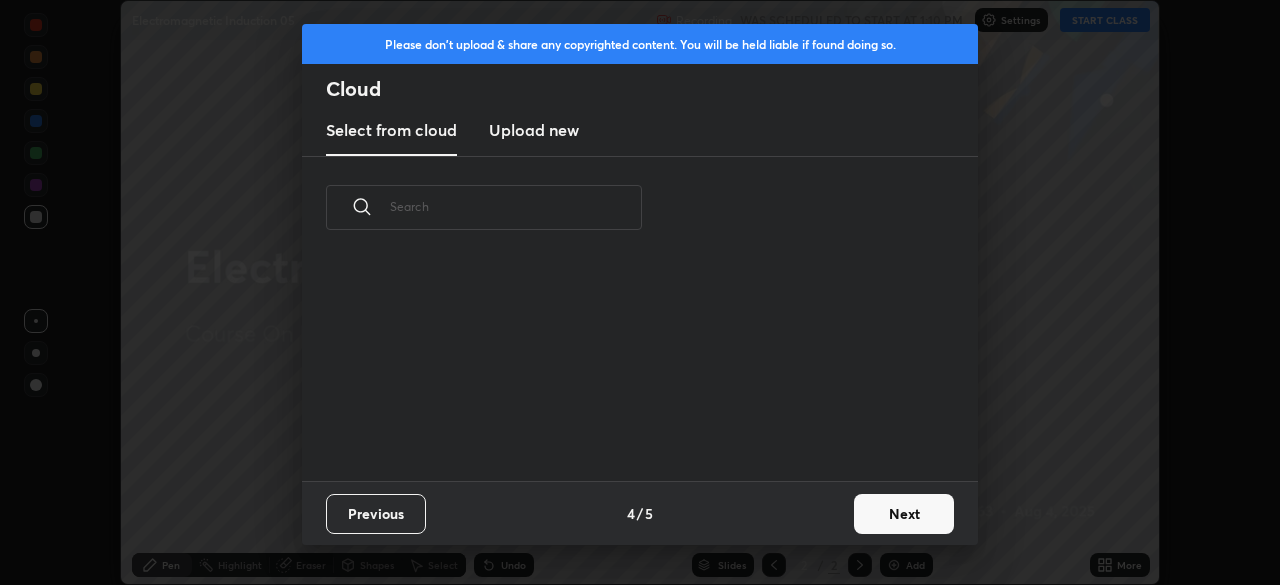 click on "Next" at bounding box center [904, 514] 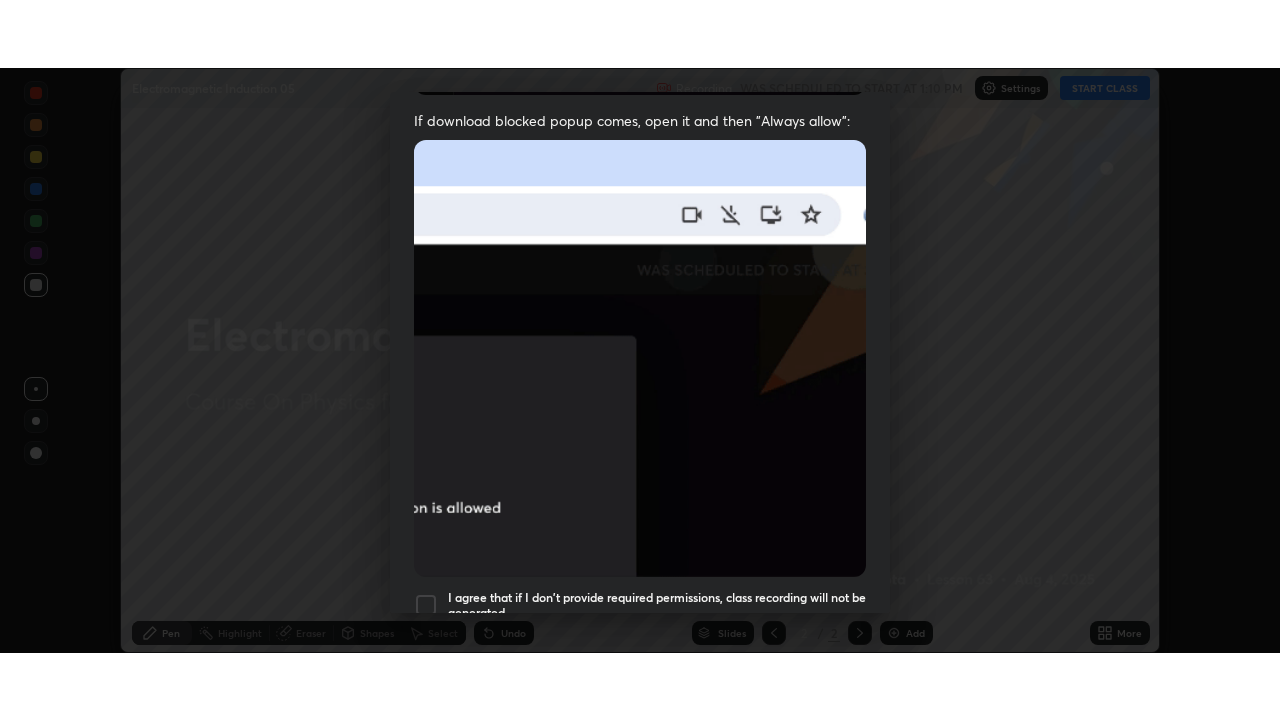 scroll, scrollTop: 479, scrollLeft: 0, axis: vertical 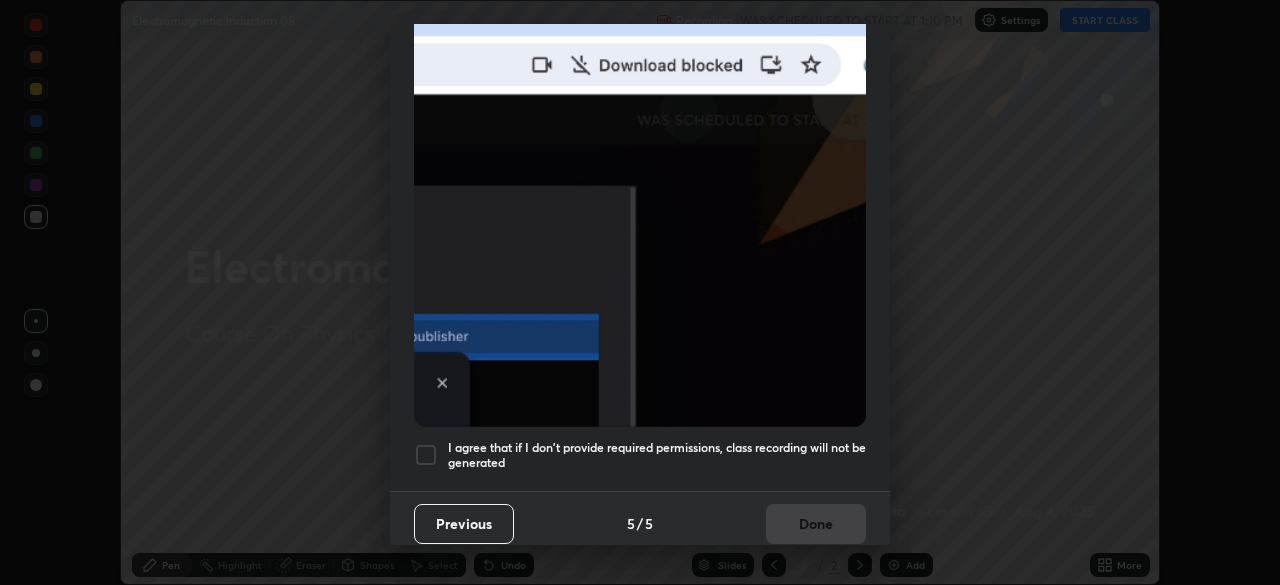 click at bounding box center [426, 455] 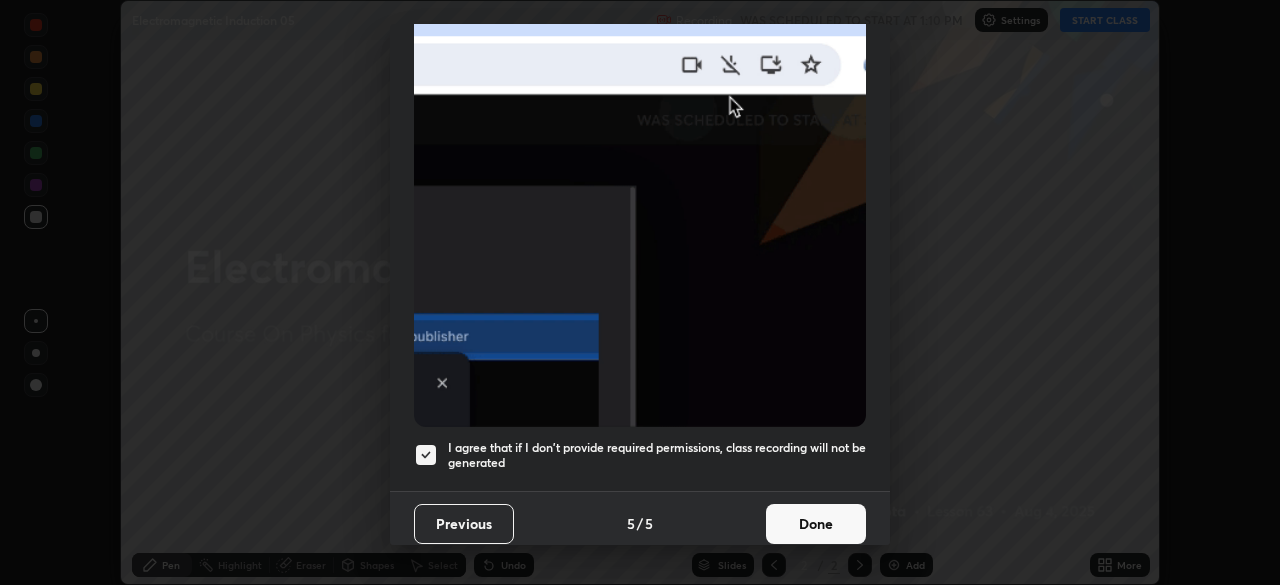 click on "Done" at bounding box center [816, 524] 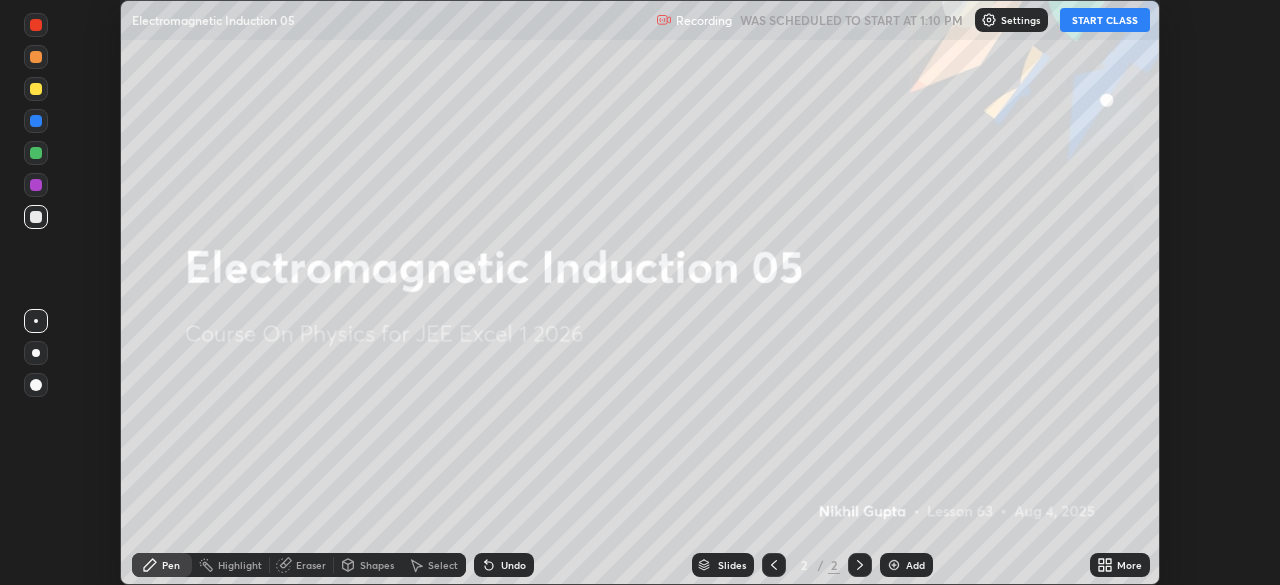 click on "START CLASS" at bounding box center [1105, 20] 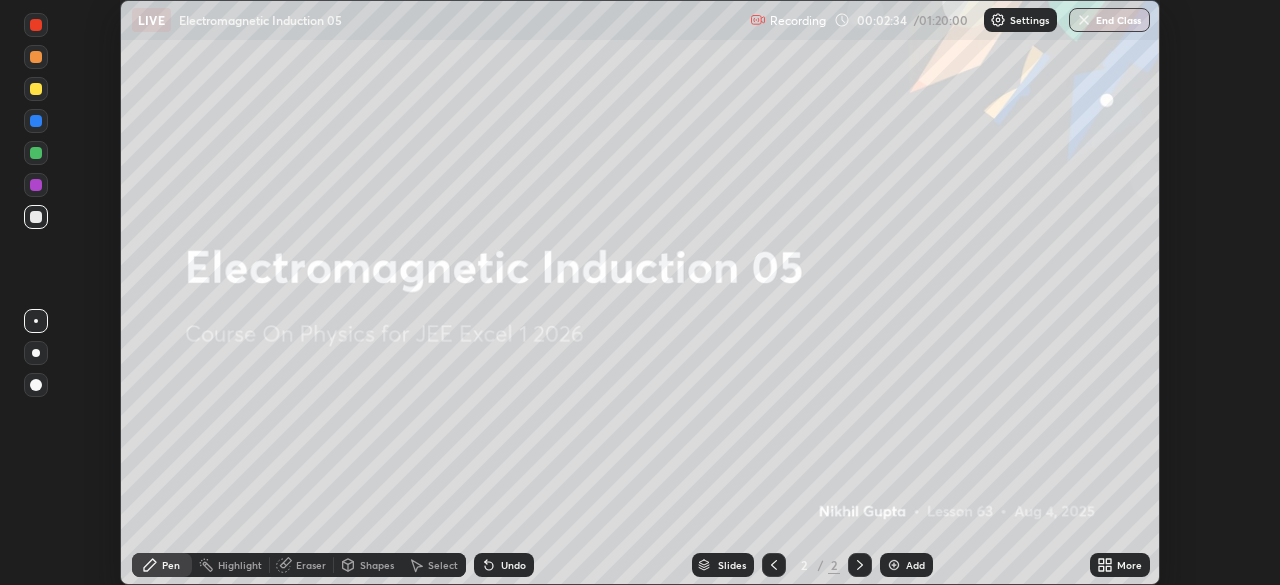 click on "Add" at bounding box center (906, 565) 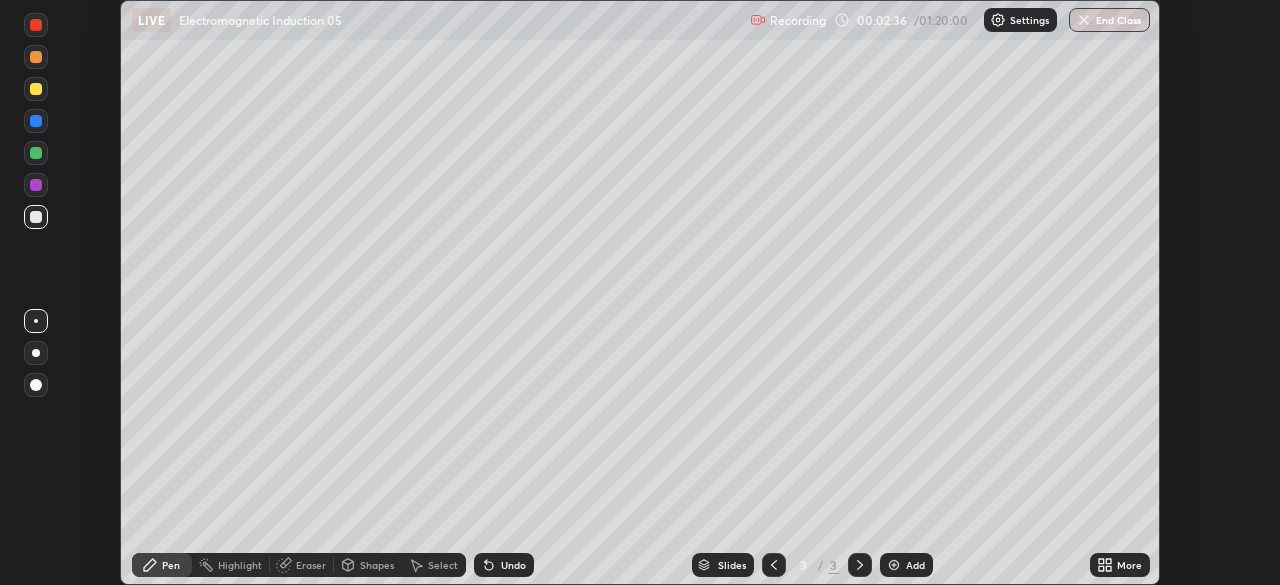click 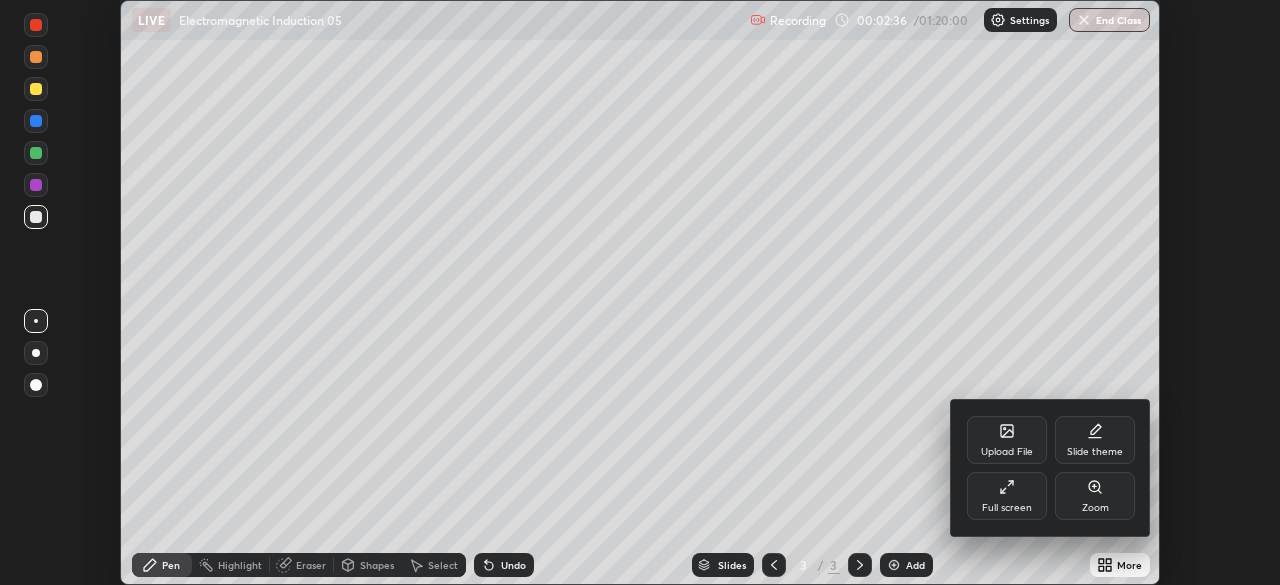 click on "Full screen" at bounding box center (1007, 508) 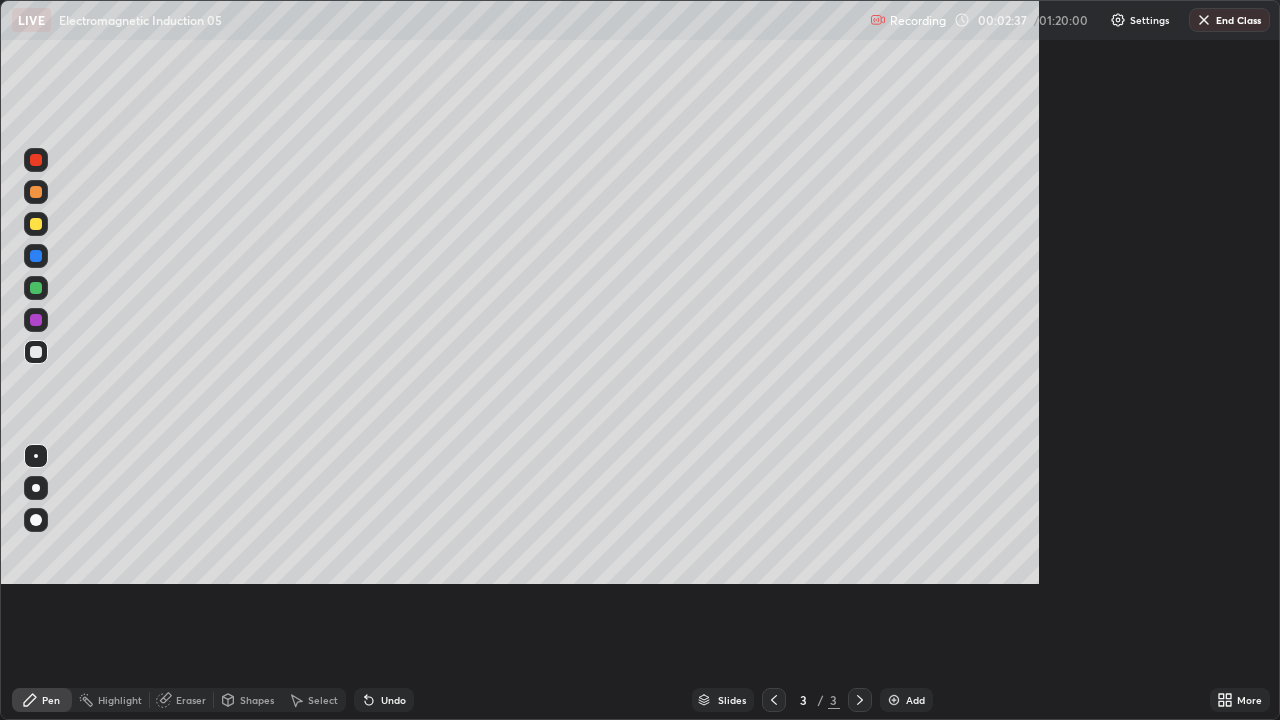 scroll, scrollTop: 99280, scrollLeft: 98720, axis: both 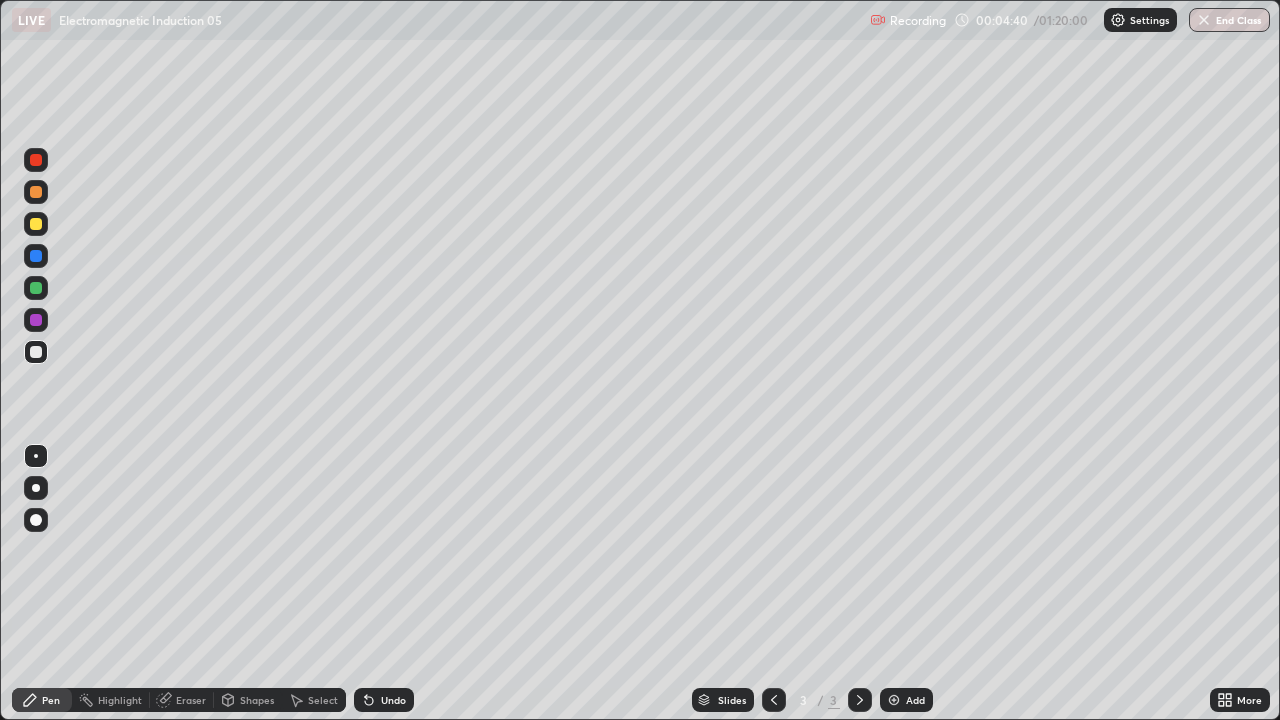 click at bounding box center (36, 224) 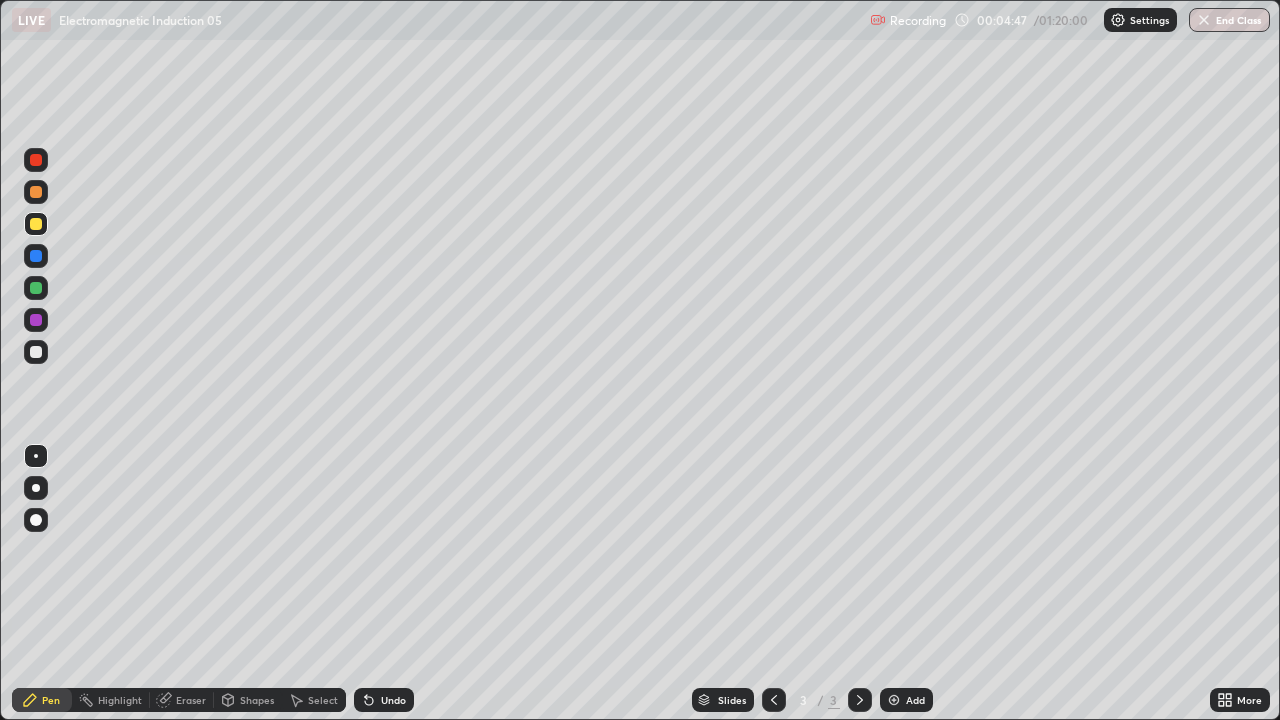 click at bounding box center [36, 352] 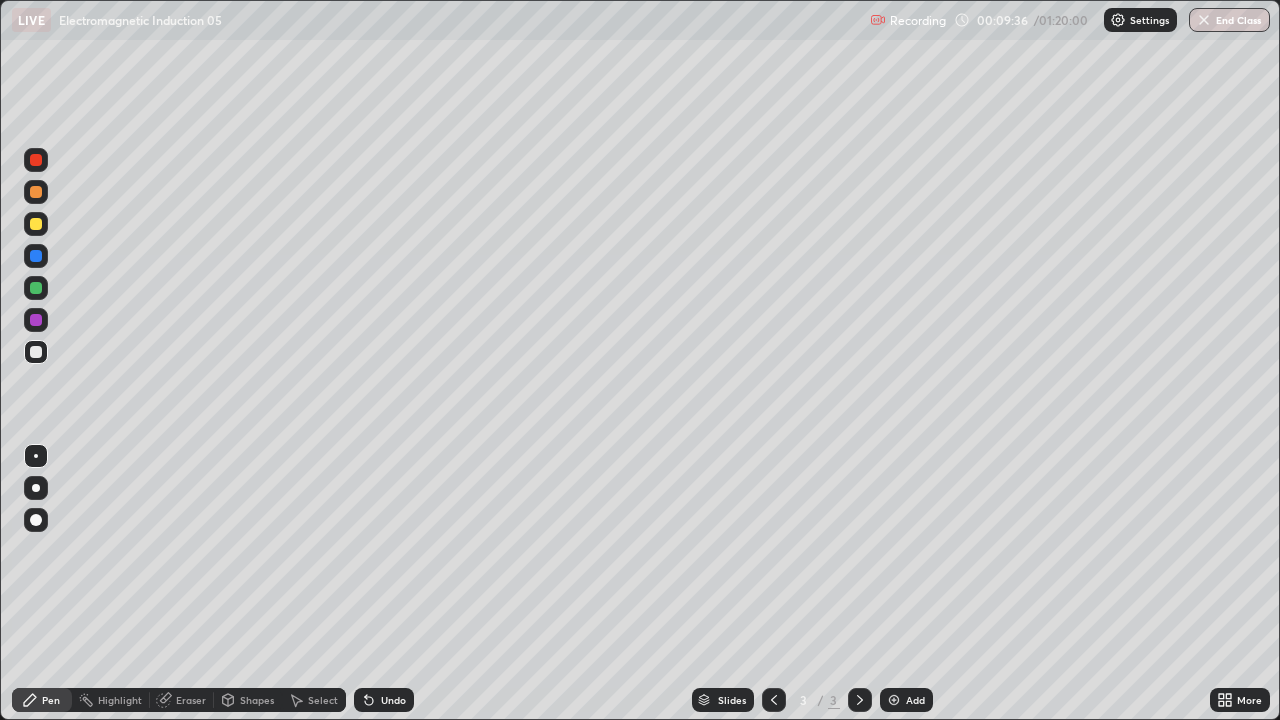 click at bounding box center (36, 560) 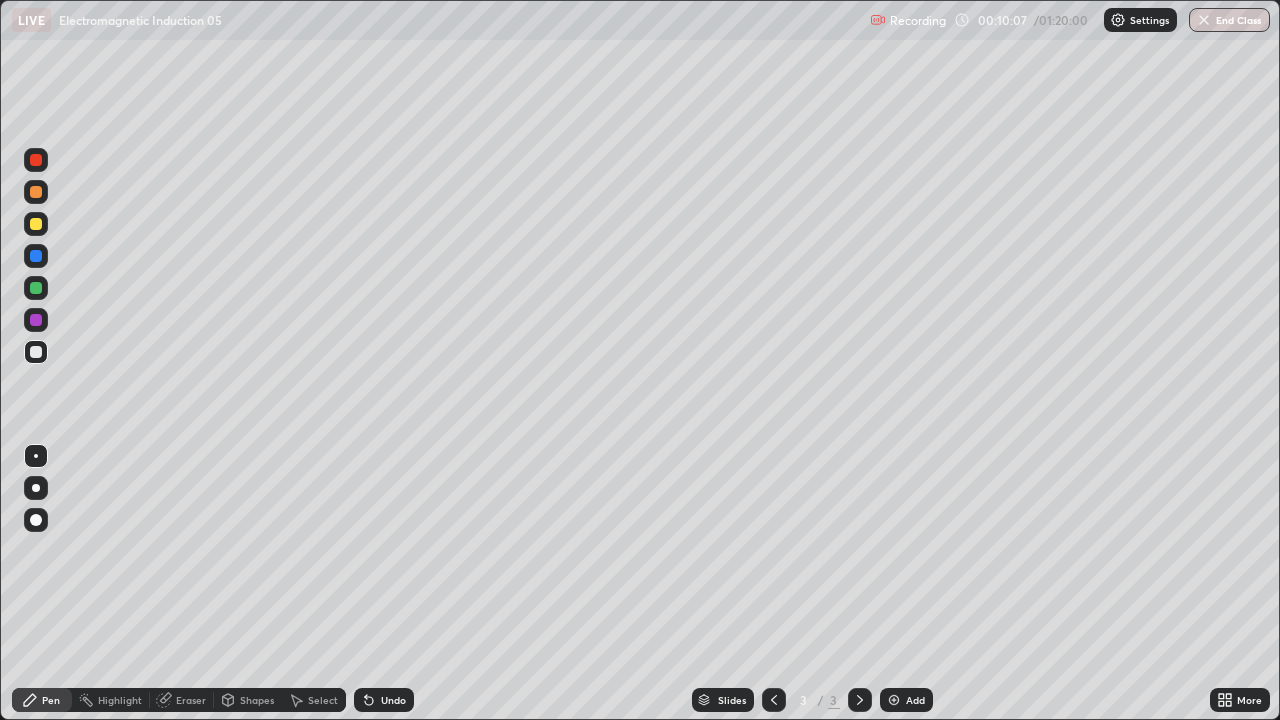 click on "Add" at bounding box center (906, 700) 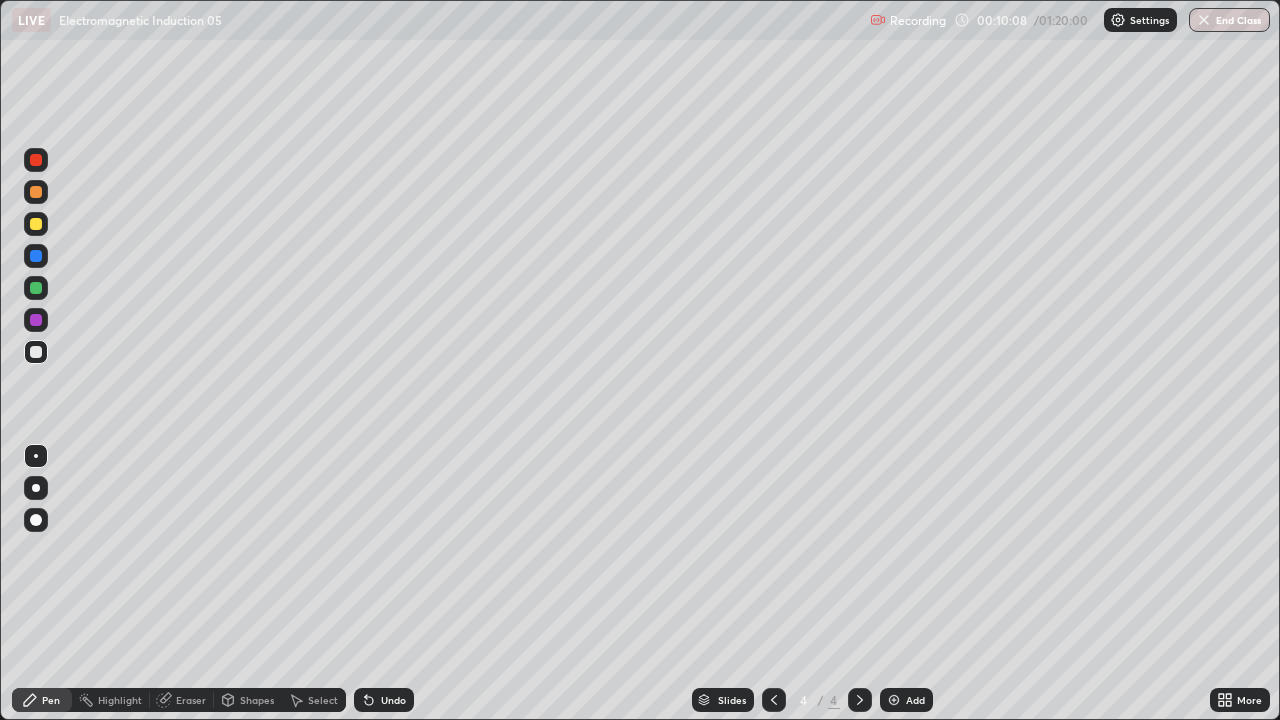 click at bounding box center (36, 224) 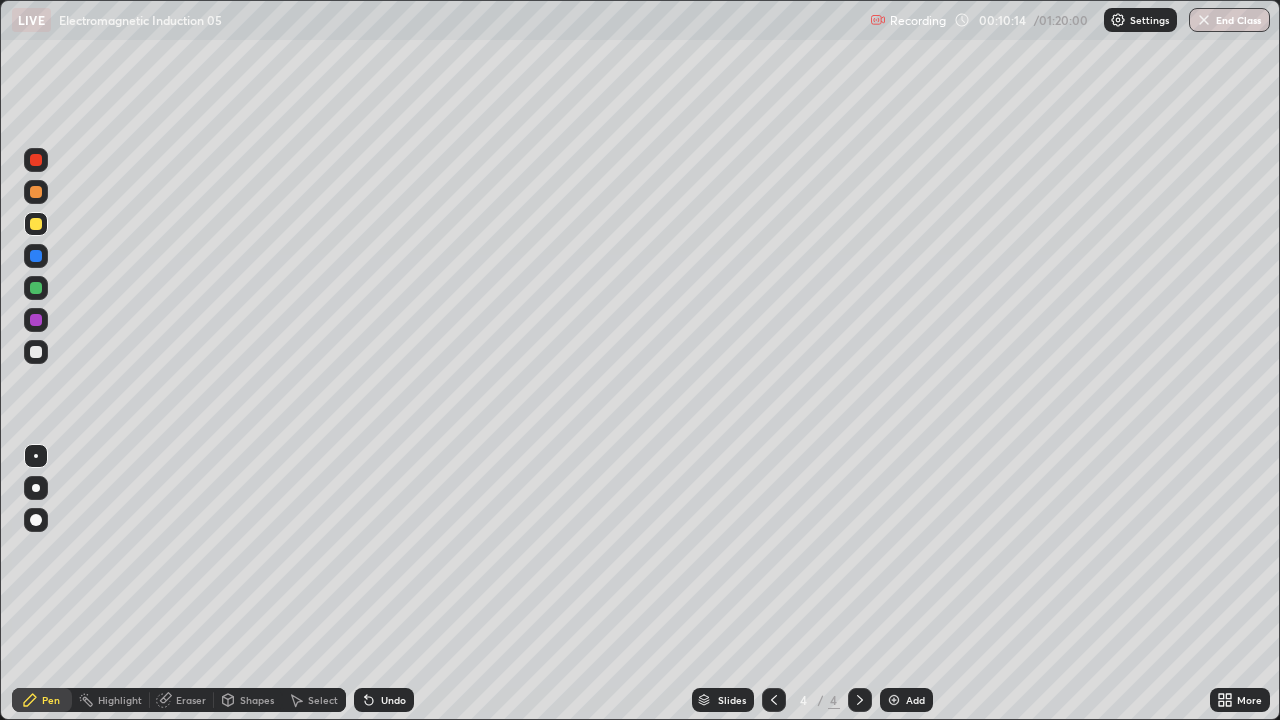click on "Undo" at bounding box center [393, 700] 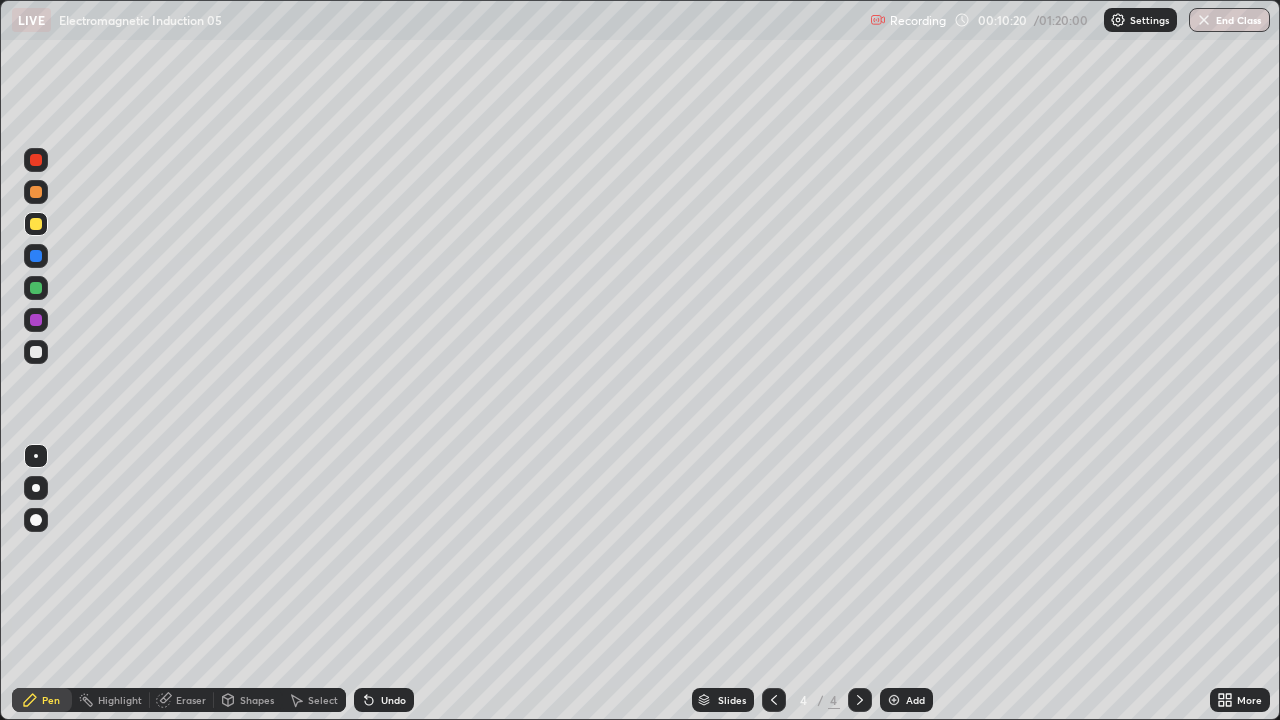 click at bounding box center [36, 352] 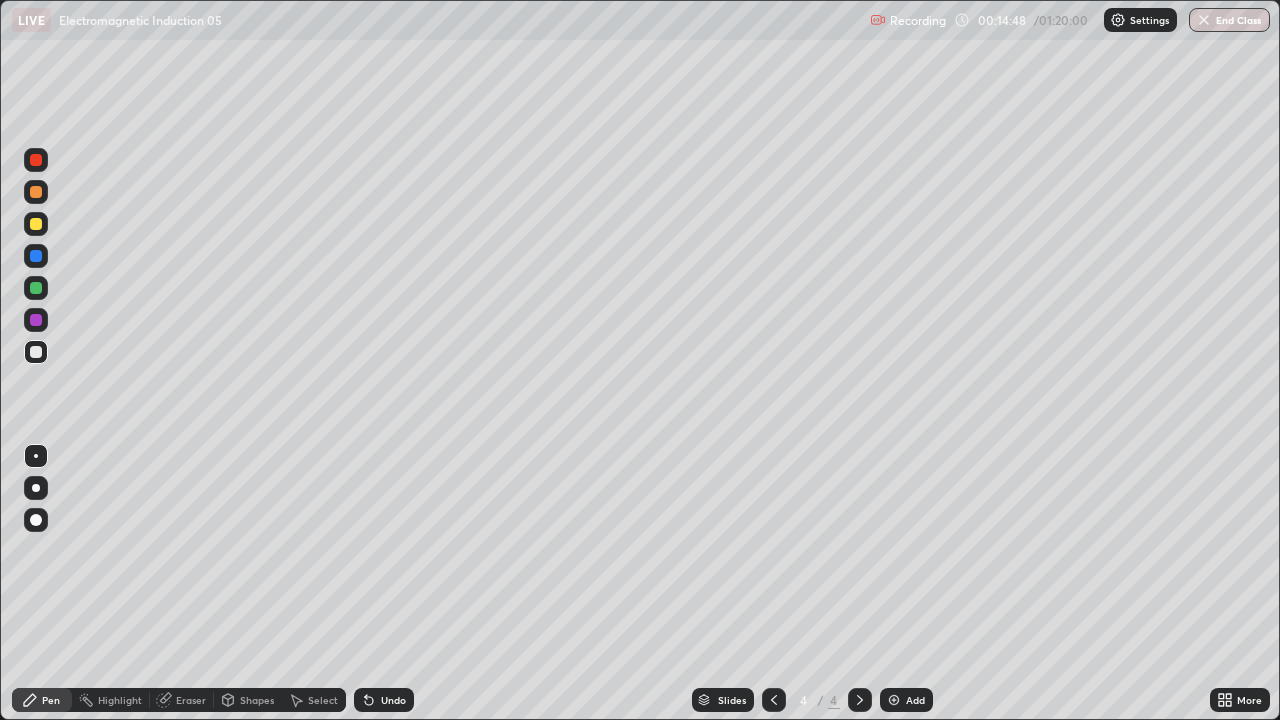 click on "Eraser" at bounding box center (191, 700) 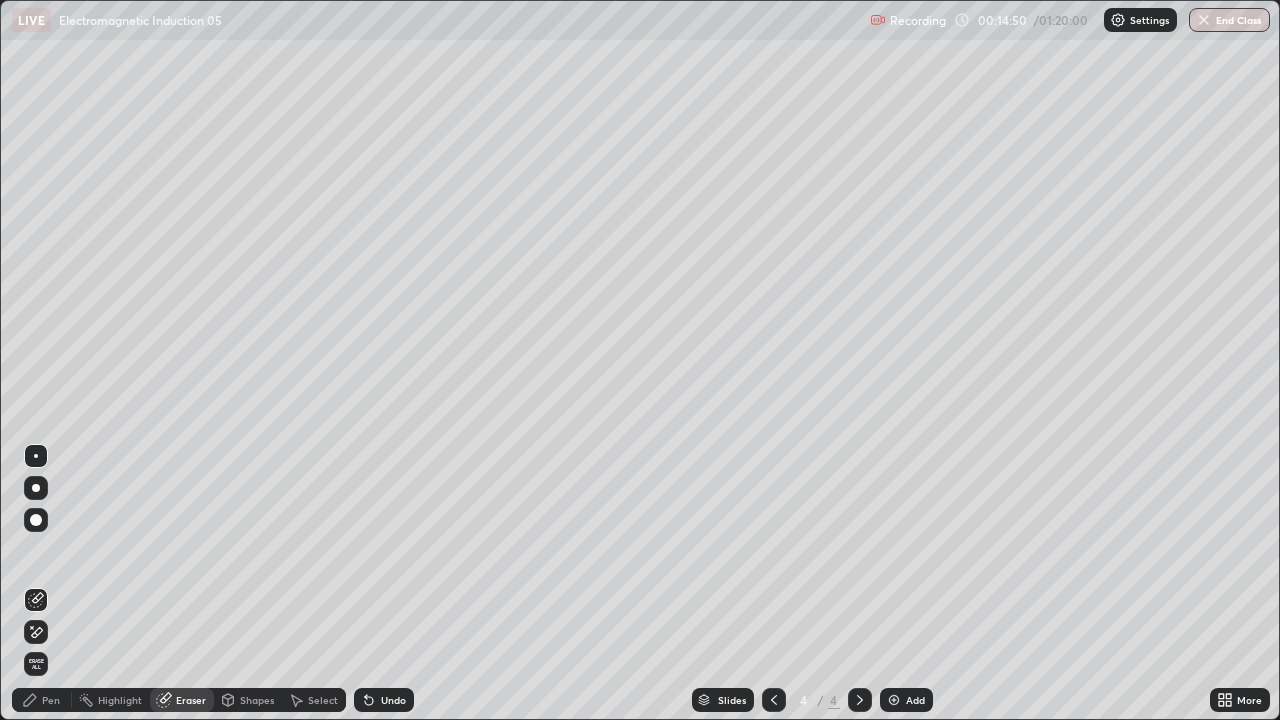click on "Pen" at bounding box center (42, 700) 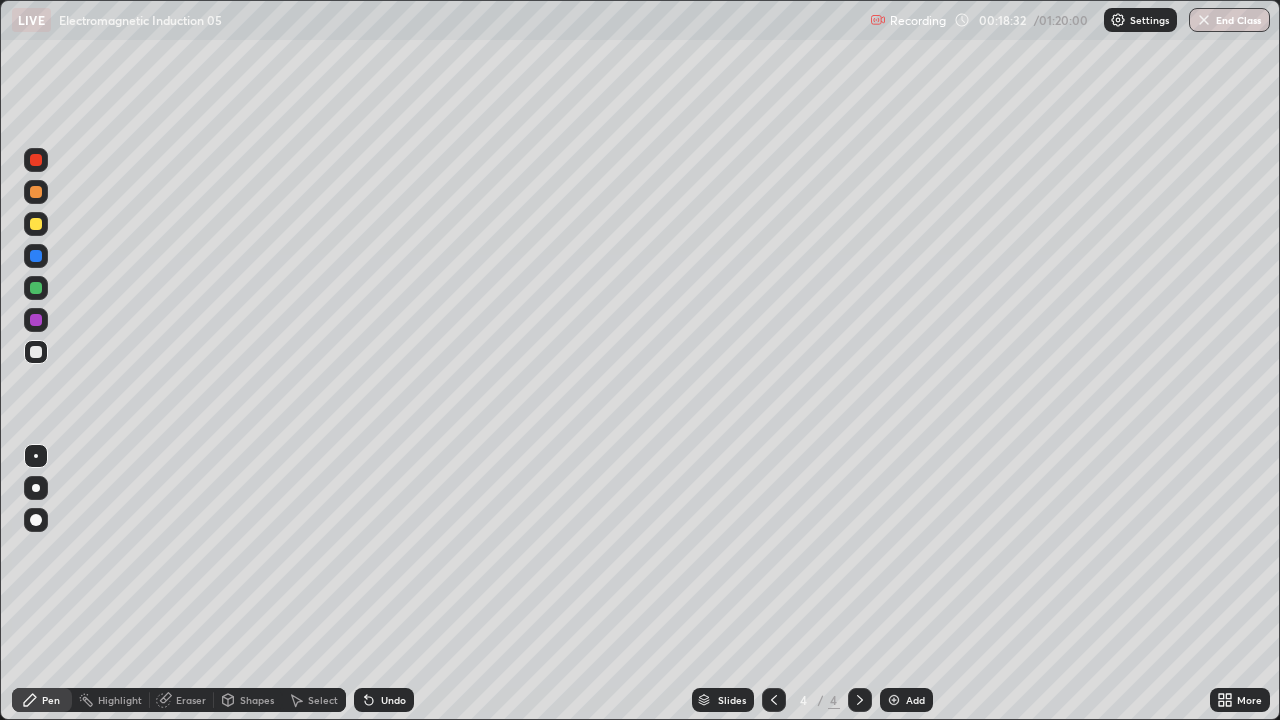 click on "Add" at bounding box center [906, 700] 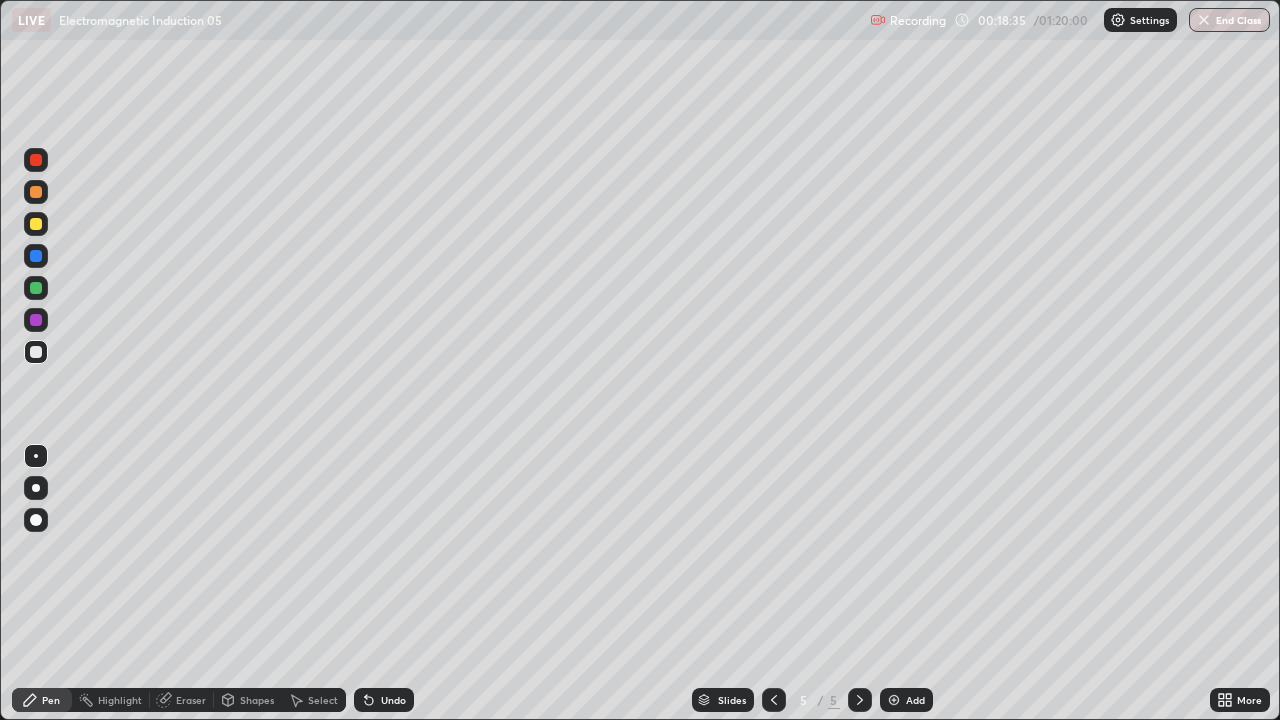 click at bounding box center (36, 520) 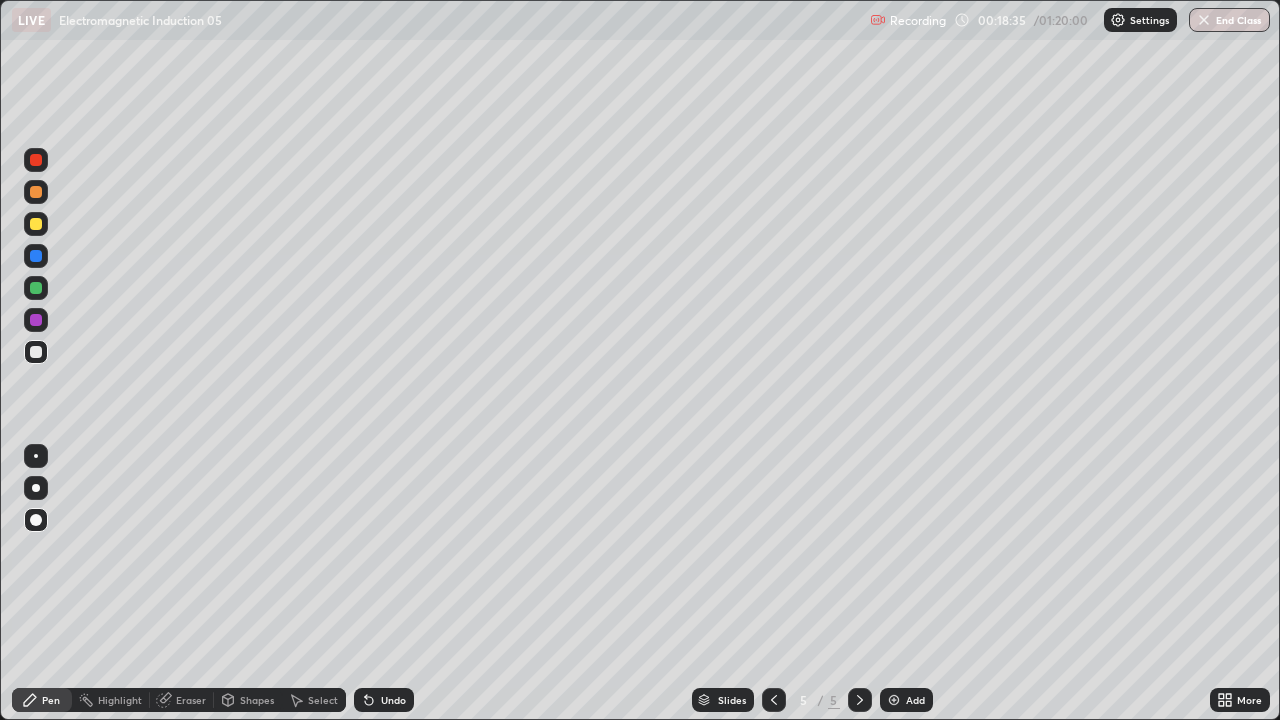 click at bounding box center [36, 224] 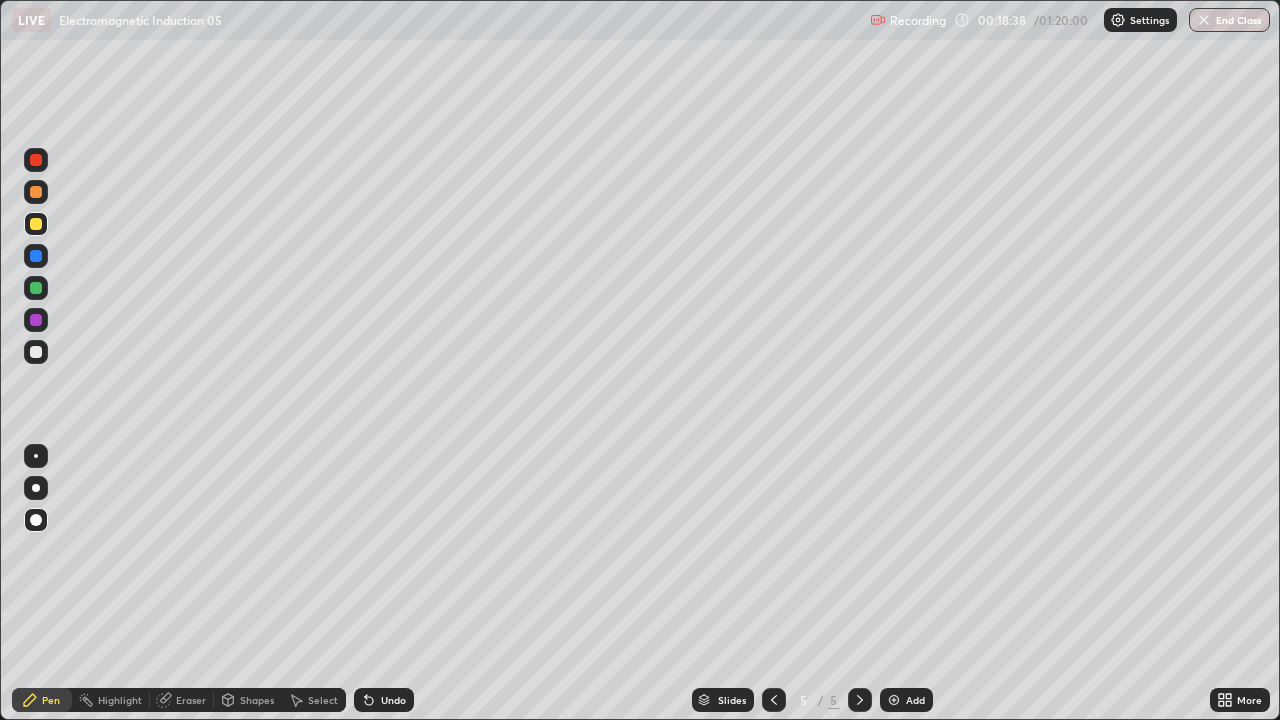 click on "Shapes" at bounding box center [257, 700] 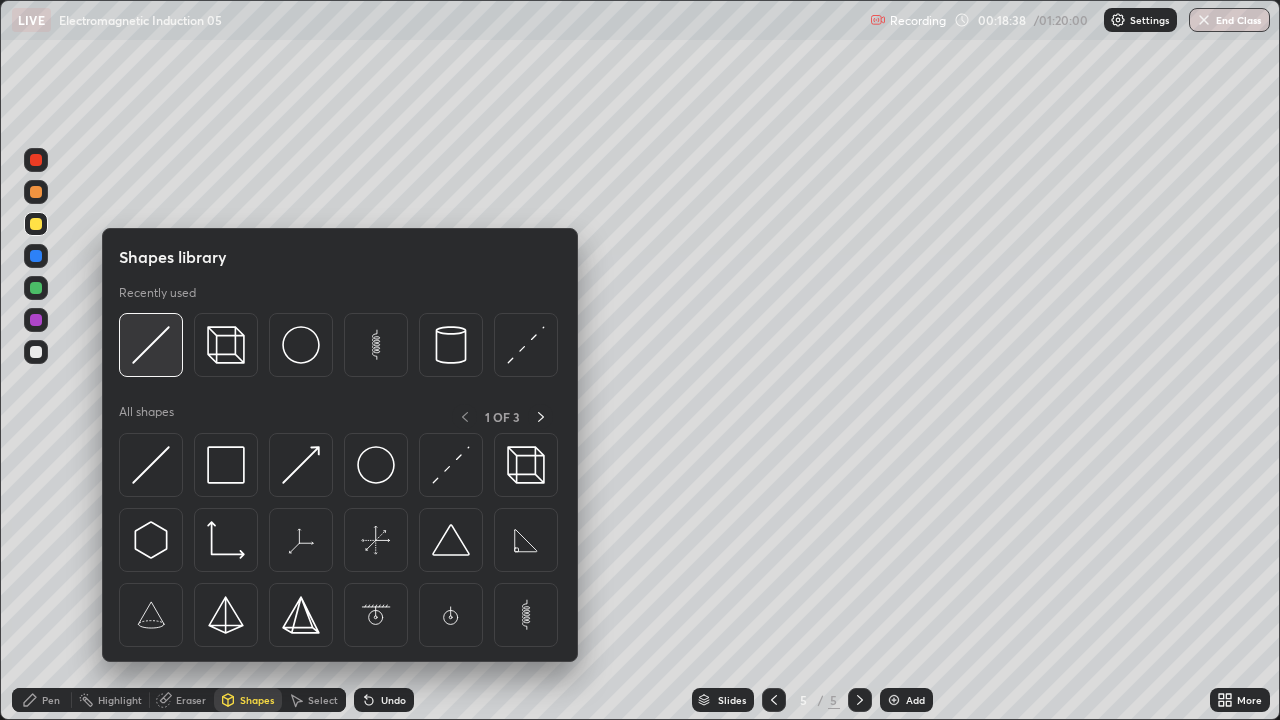click at bounding box center [151, 345] 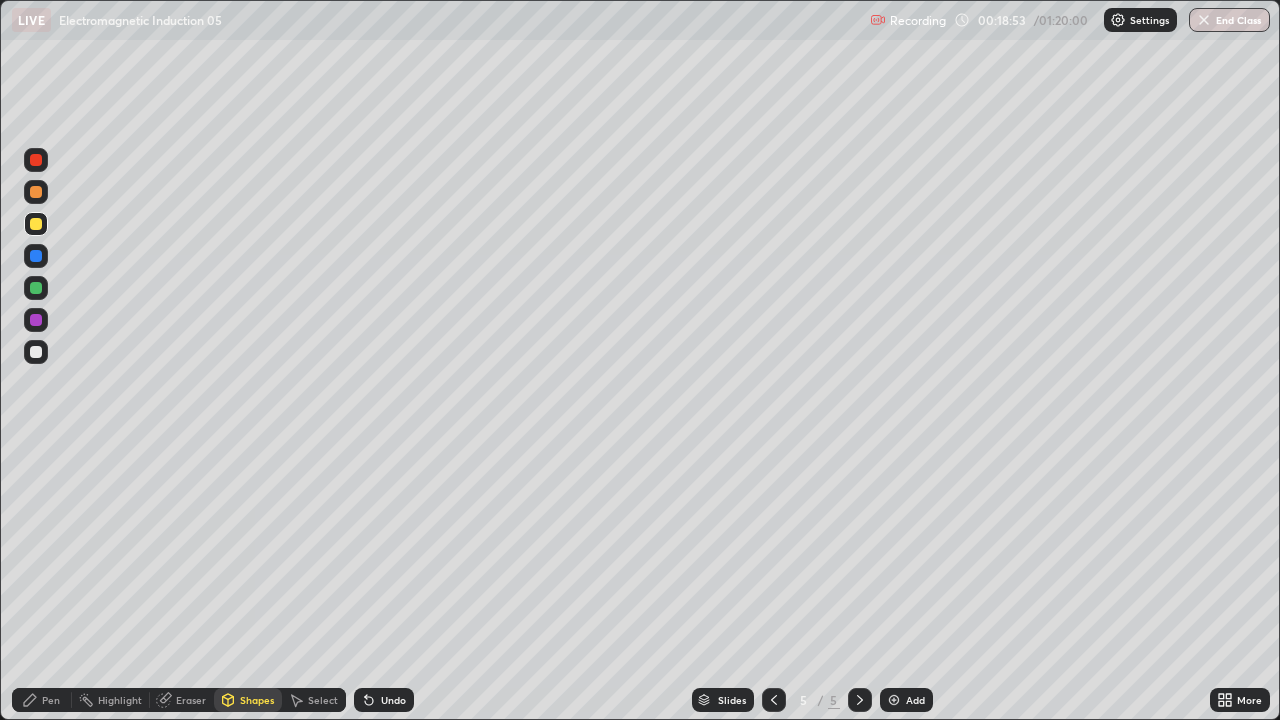 click at bounding box center (36, 352) 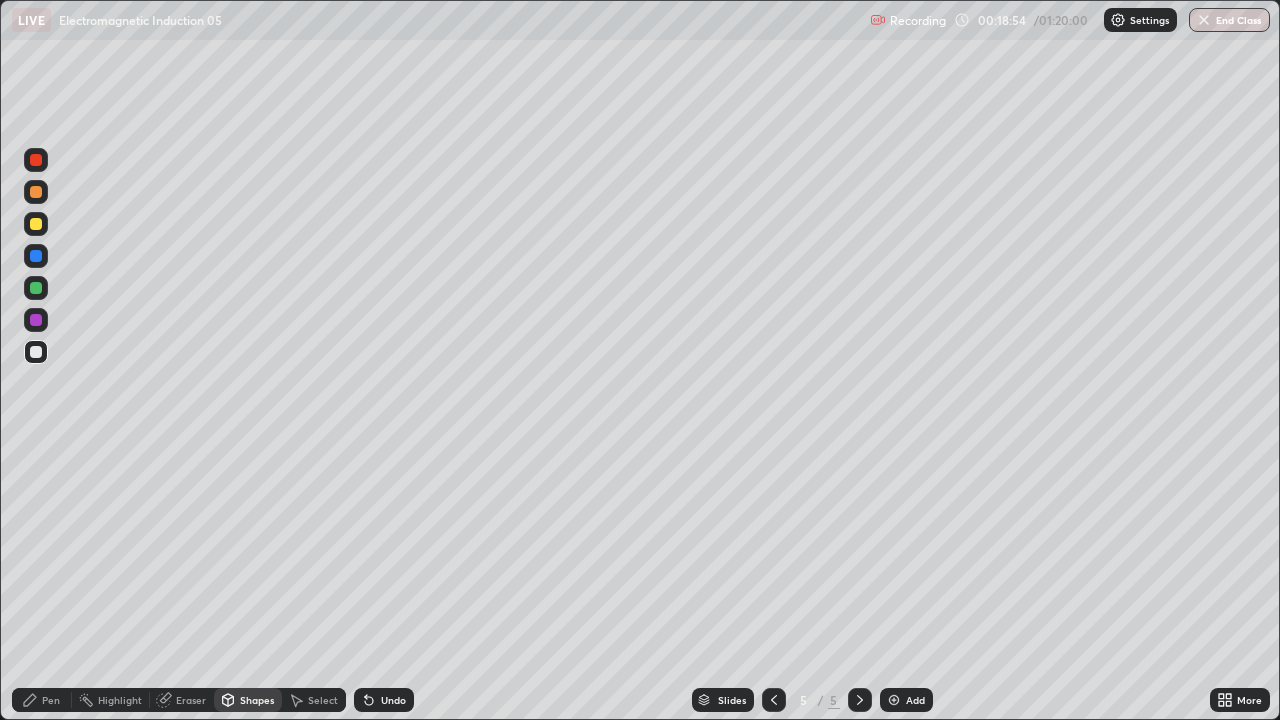 click on "Pen" at bounding box center (42, 700) 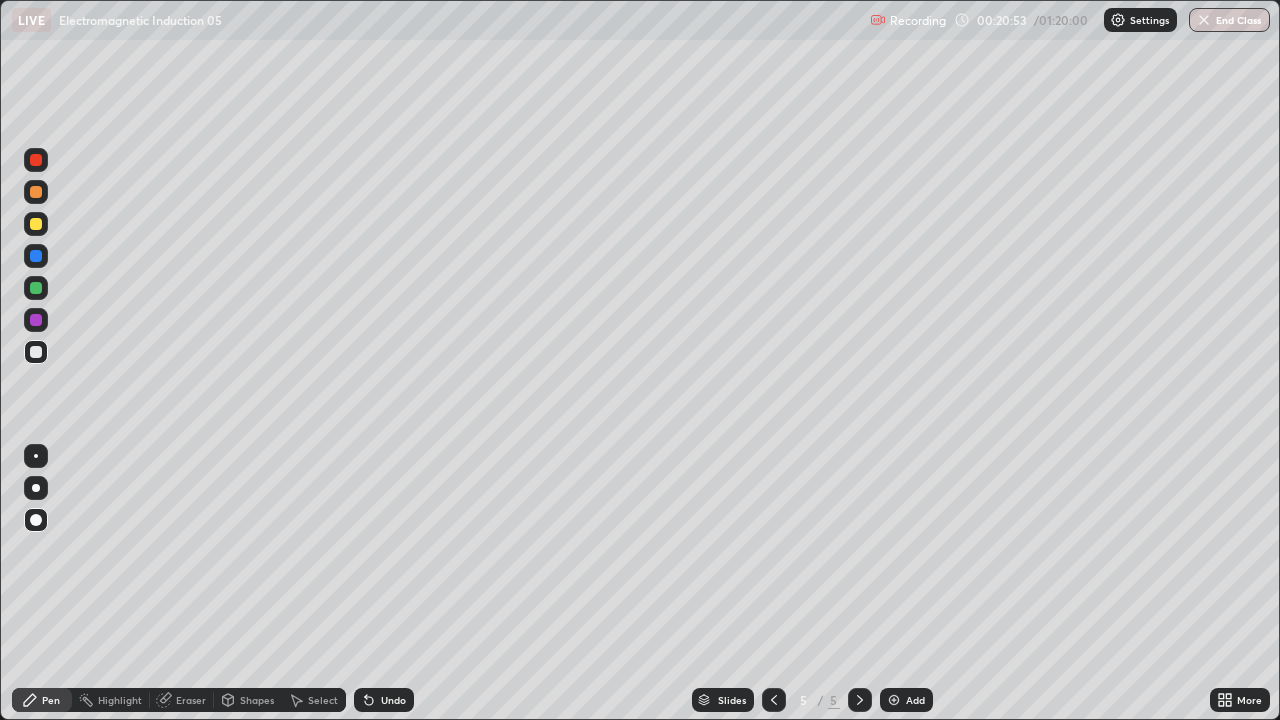 click at bounding box center [36, 456] 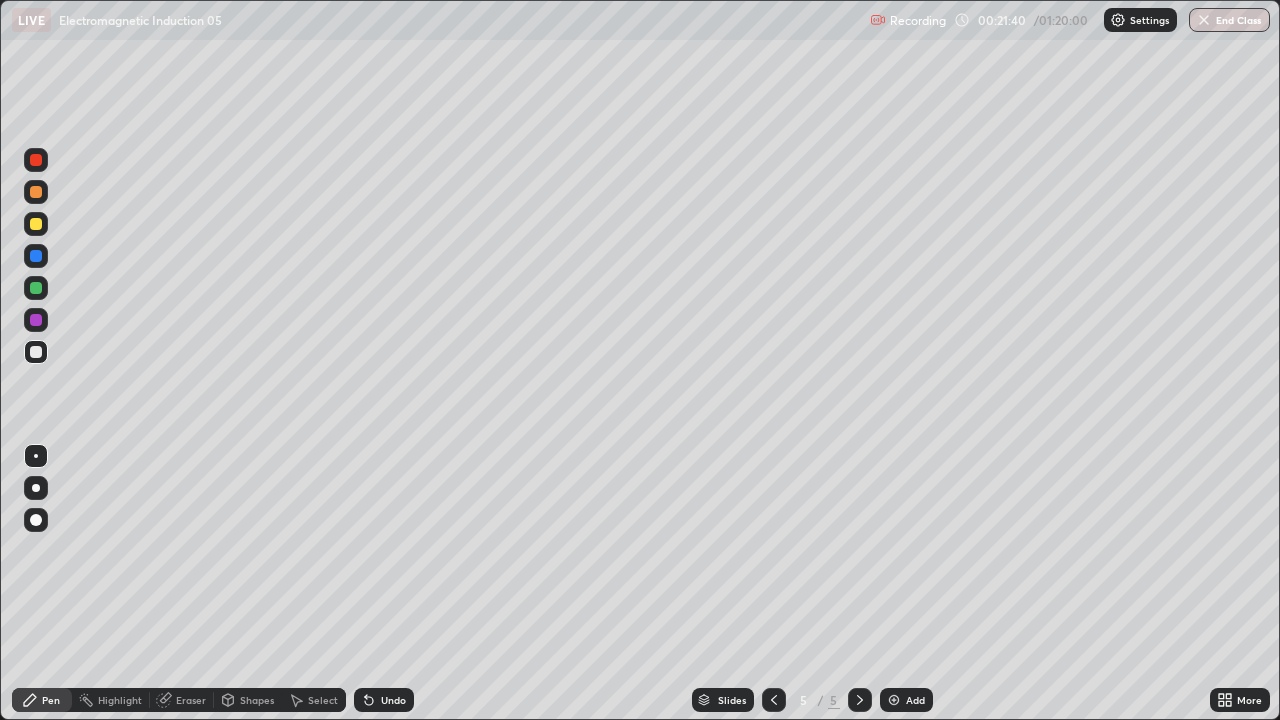 click at bounding box center (36, 192) 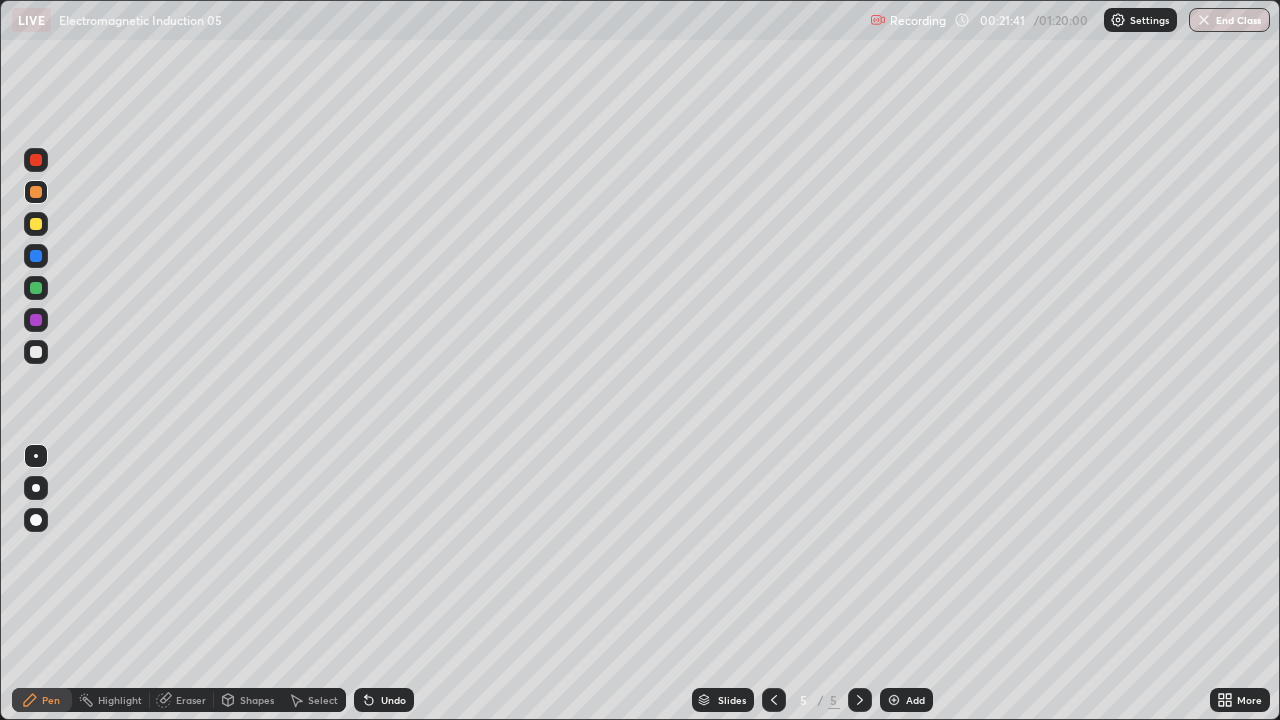 click at bounding box center (36, 352) 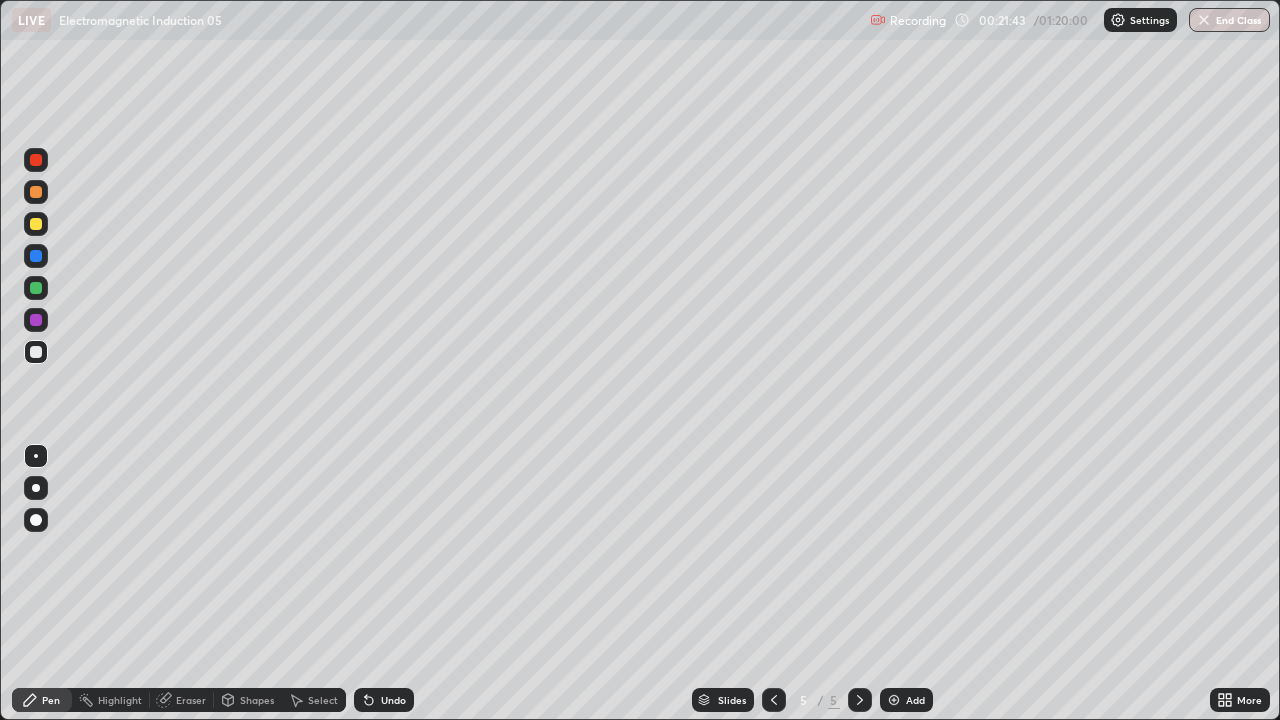 click on "Shapes" at bounding box center (257, 700) 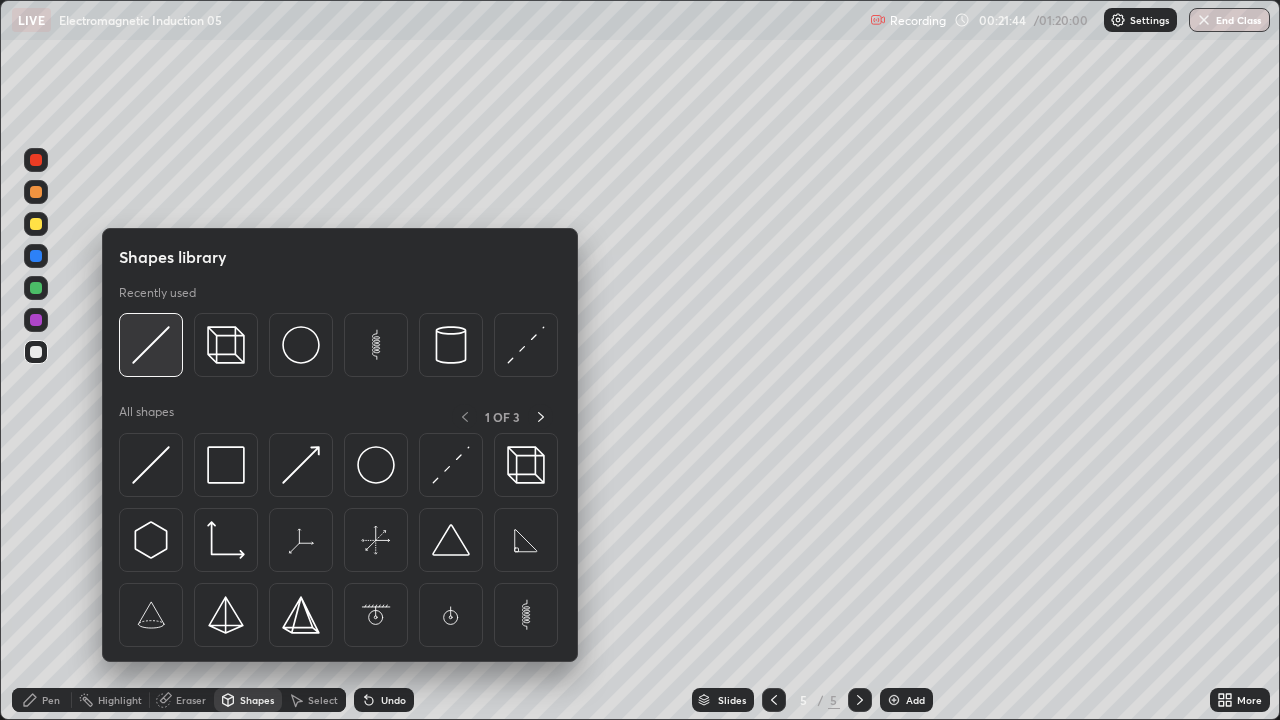 click at bounding box center (151, 345) 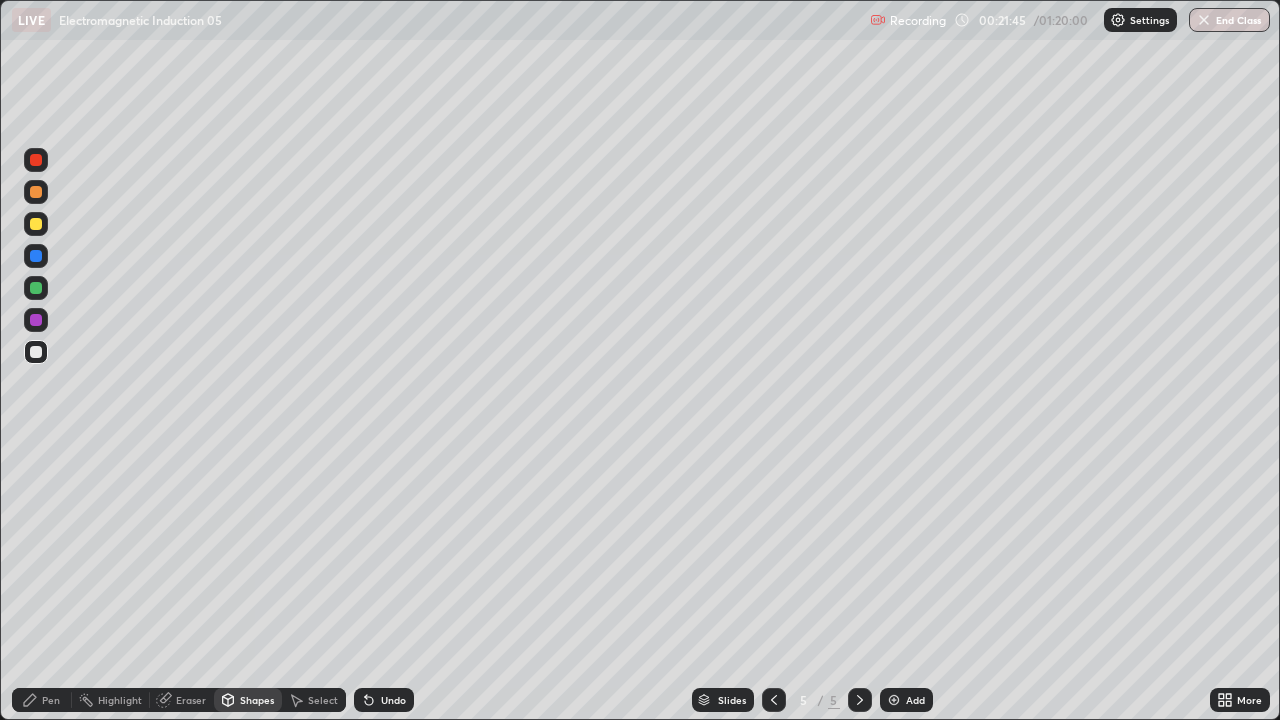 click on "Pen" at bounding box center (51, 700) 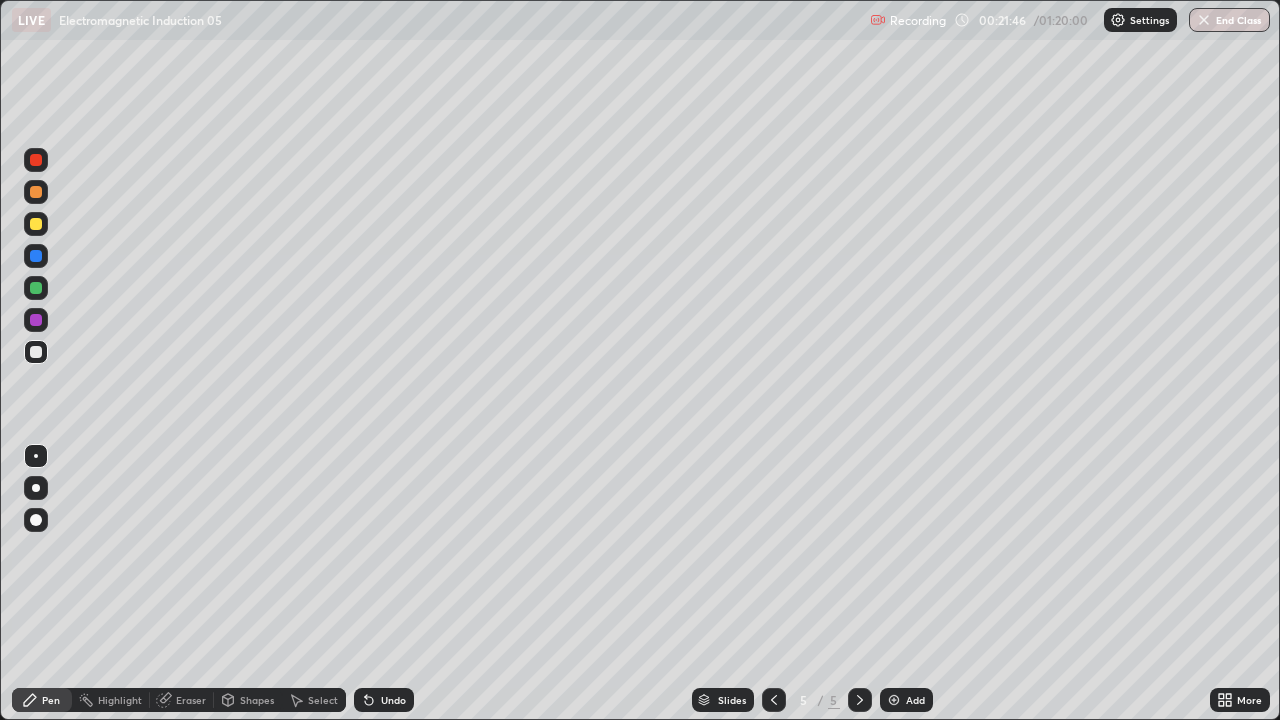 click at bounding box center (36, 520) 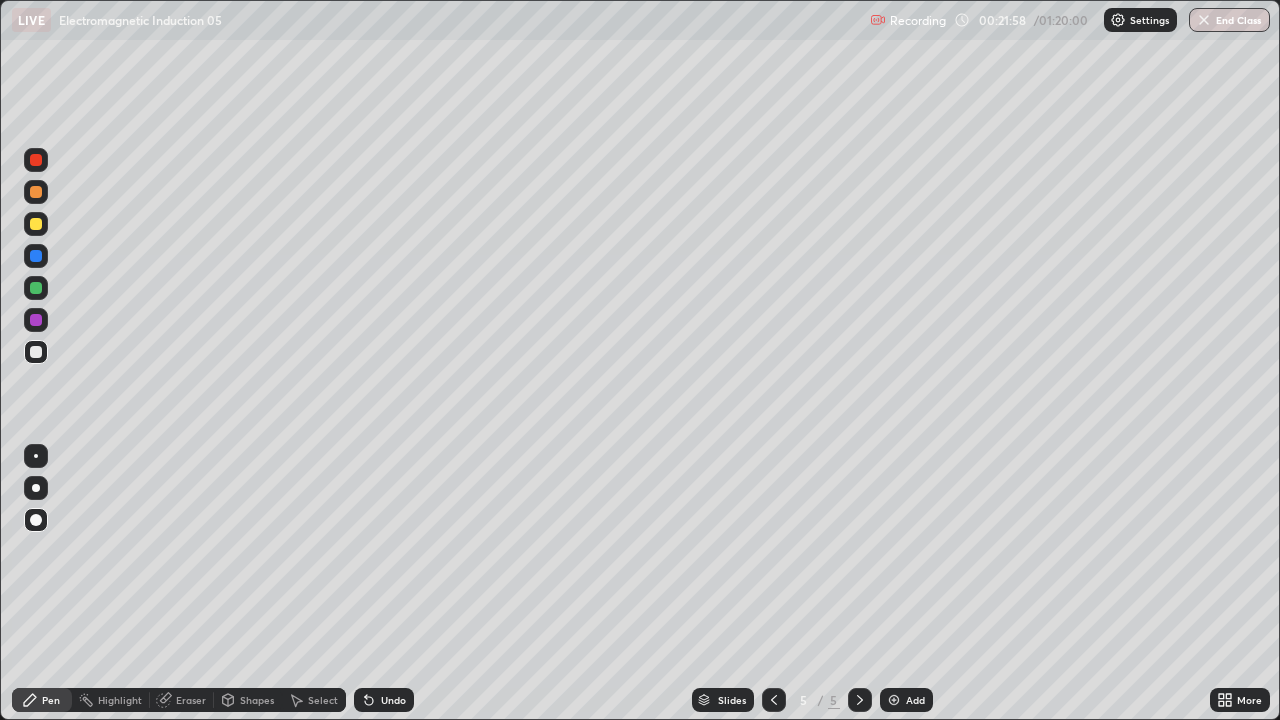 click at bounding box center (36, 456) 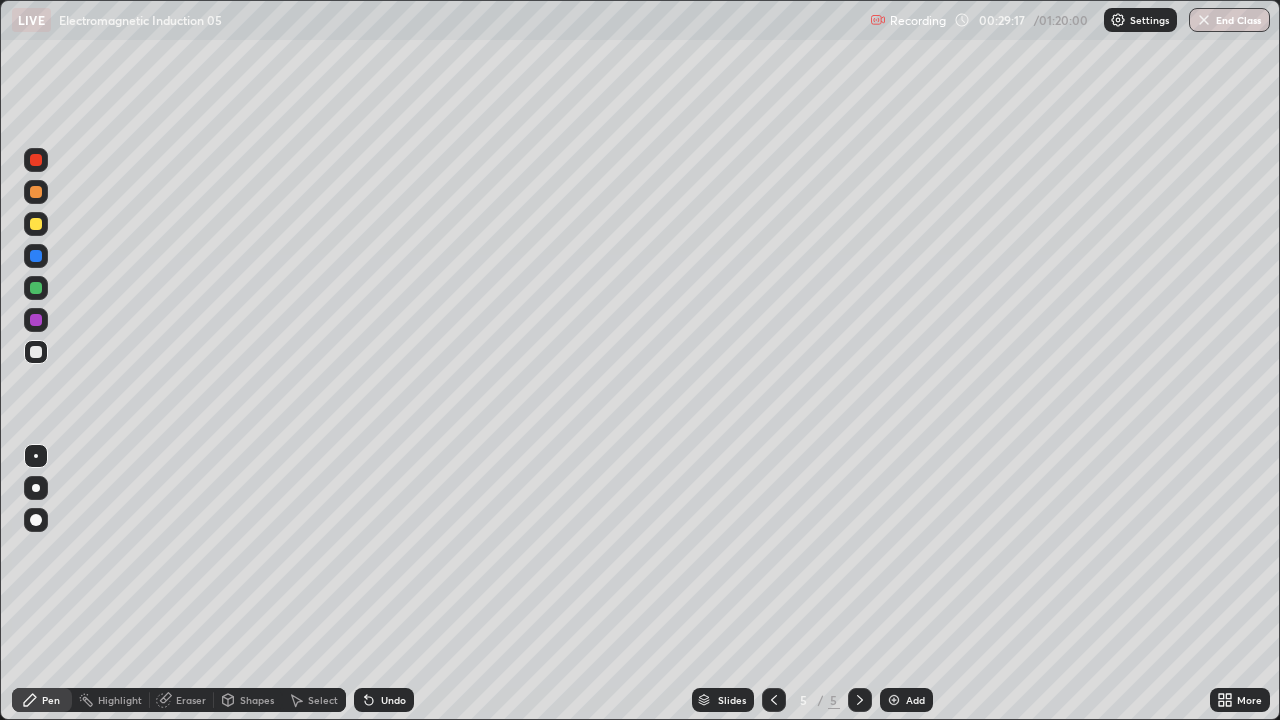 click on "Add" at bounding box center [906, 700] 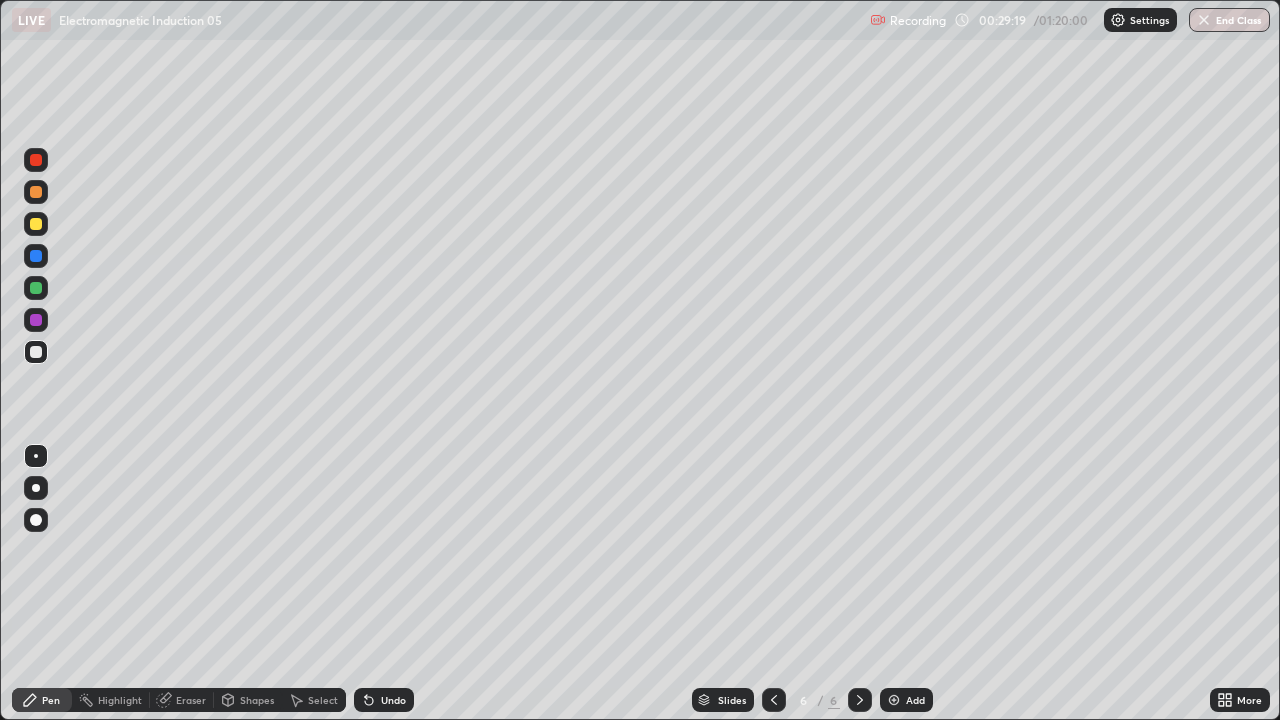 click at bounding box center (36, 224) 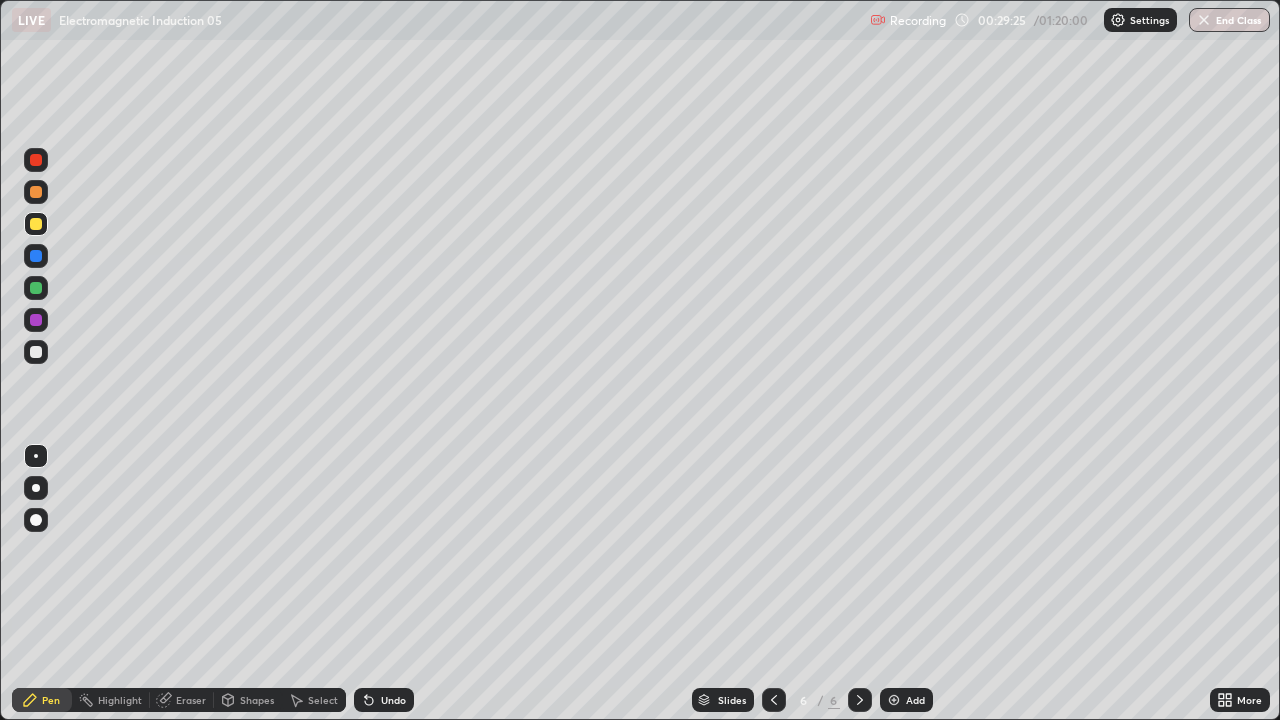 click at bounding box center (36, 352) 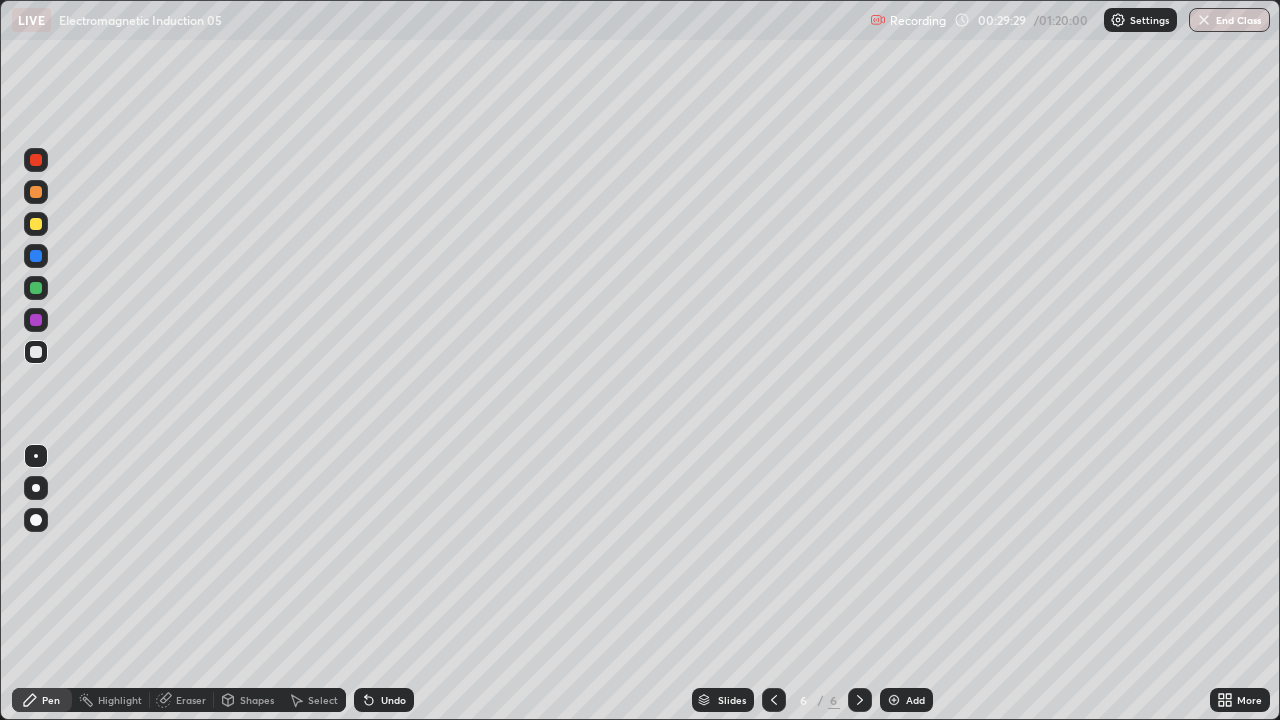 click 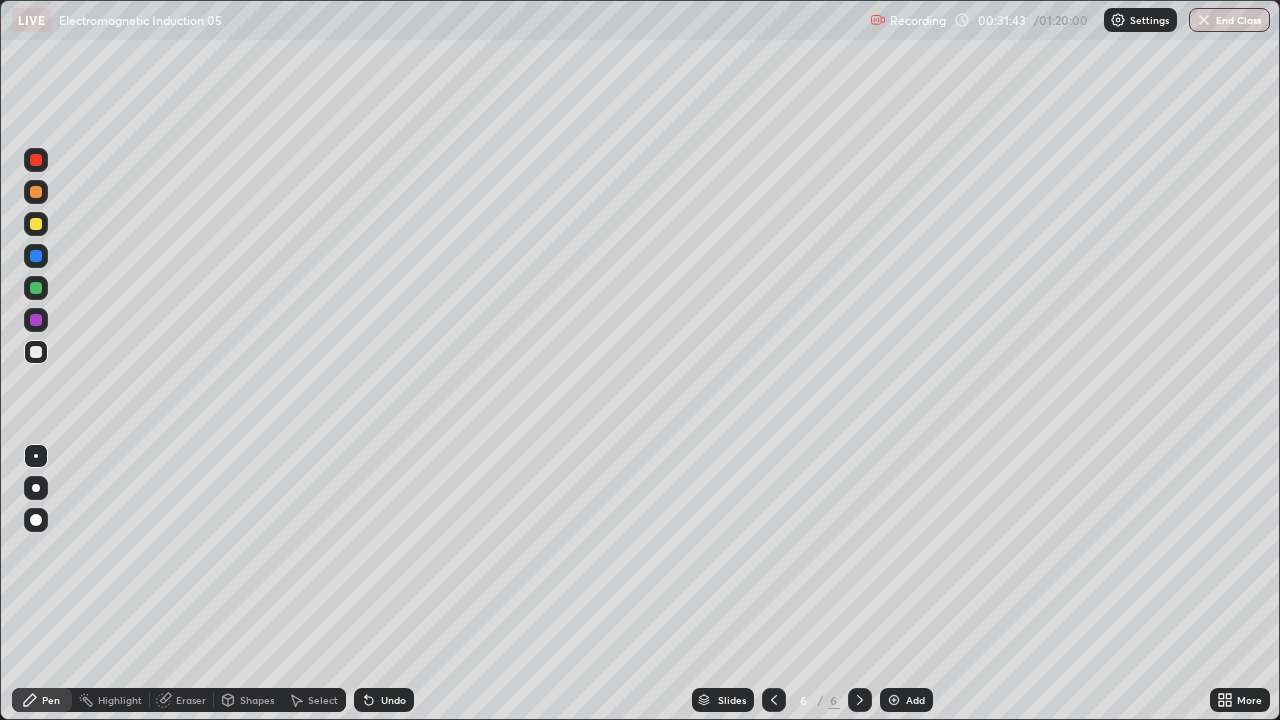 click on "Eraser" at bounding box center (191, 700) 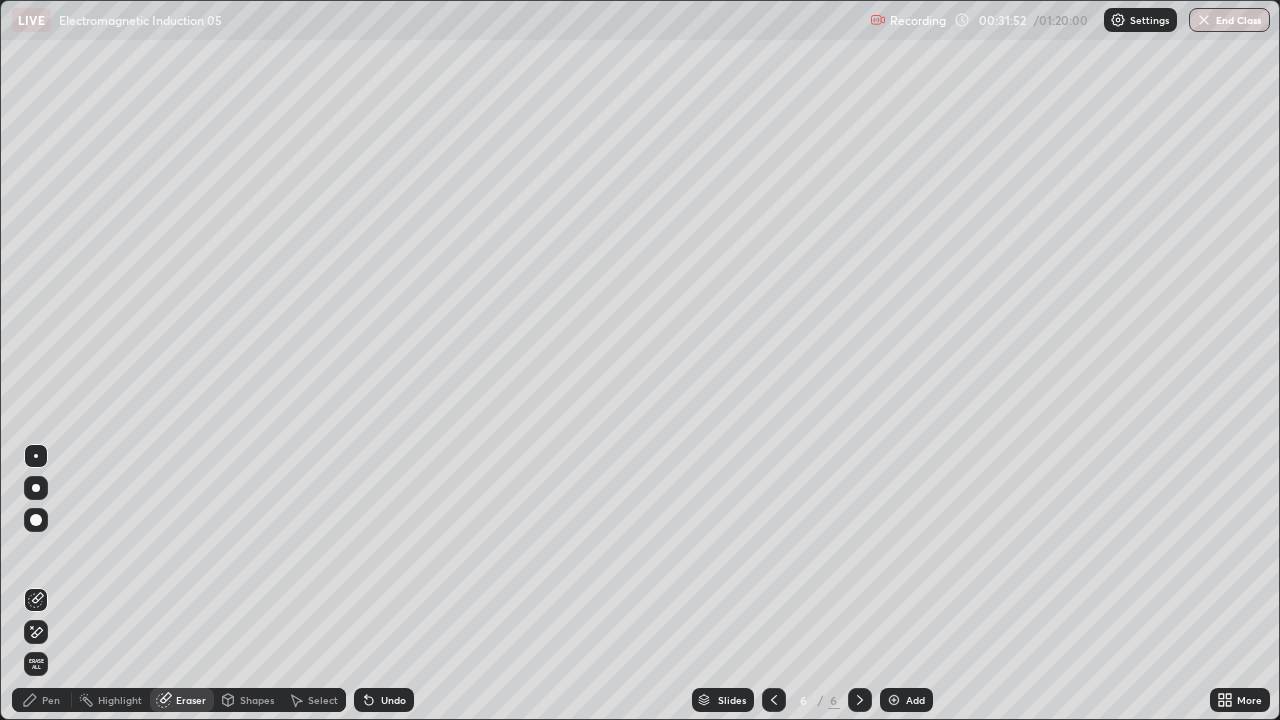 click on "Pen" at bounding box center [42, 700] 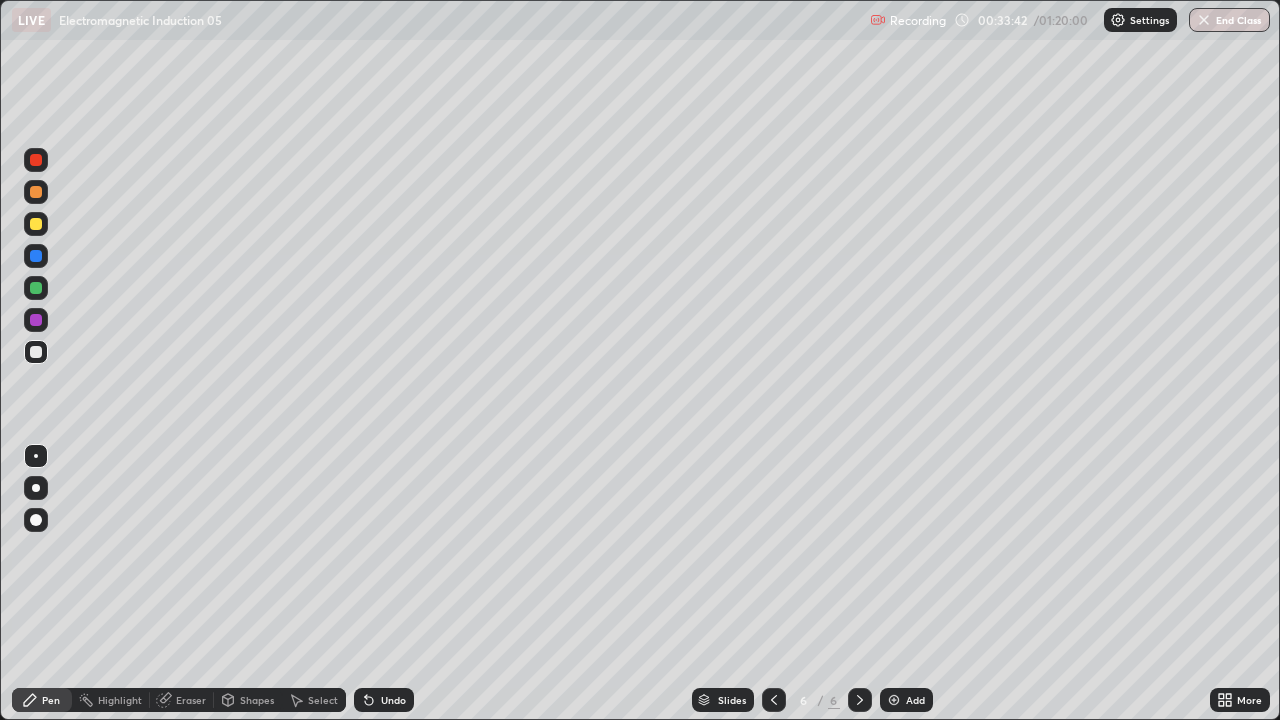 click on "Undo" at bounding box center [393, 700] 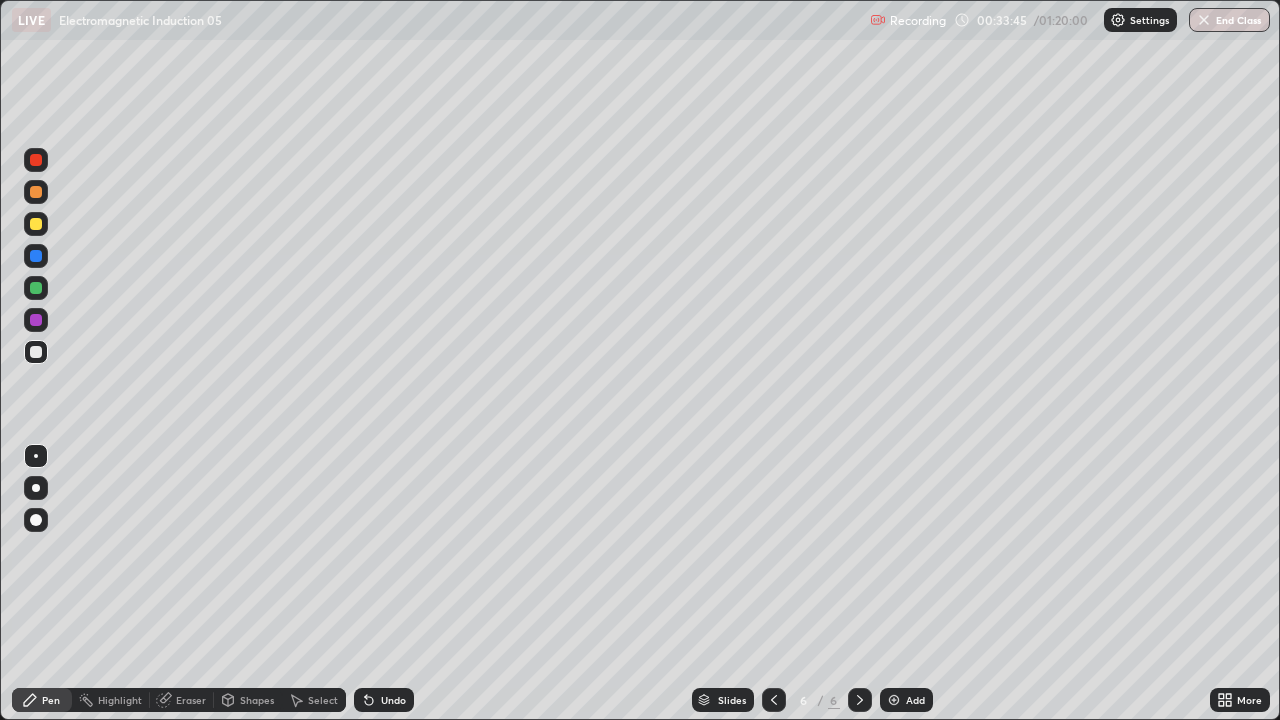click on "Undo" at bounding box center (393, 700) 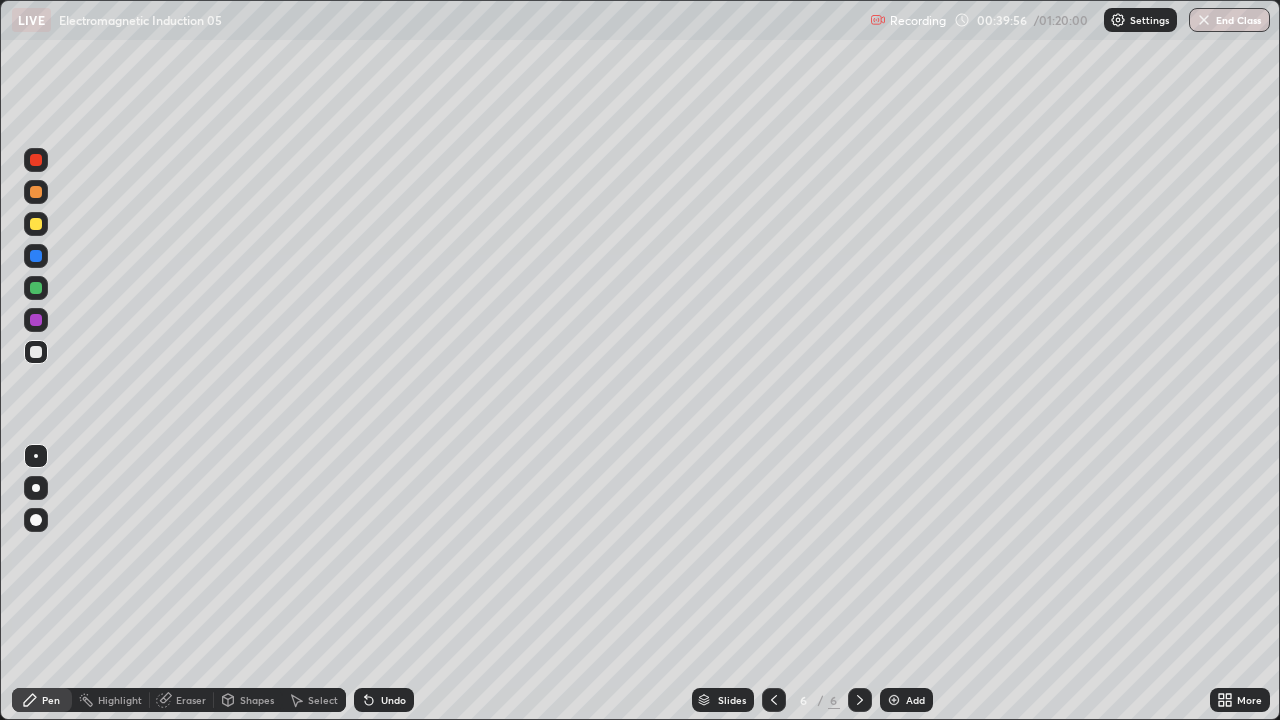 click on "Add" at bounding box center [915, 700] 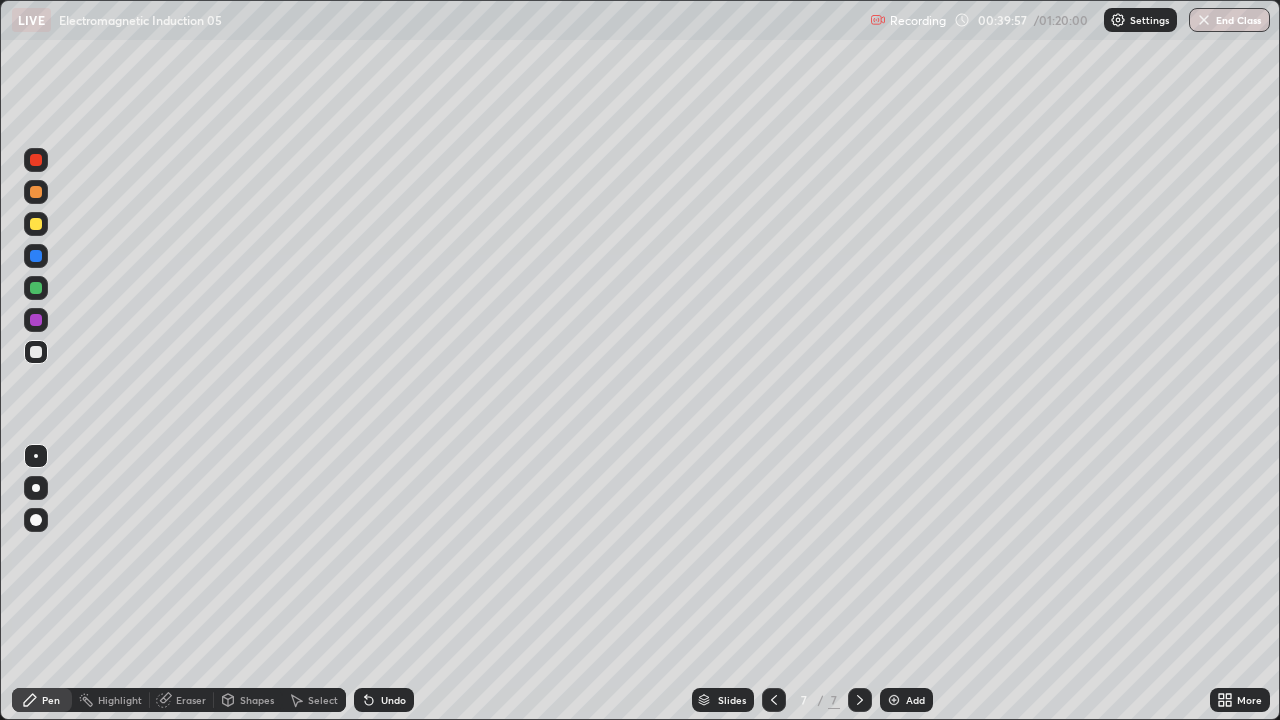 click at bounding box center (36, 224) 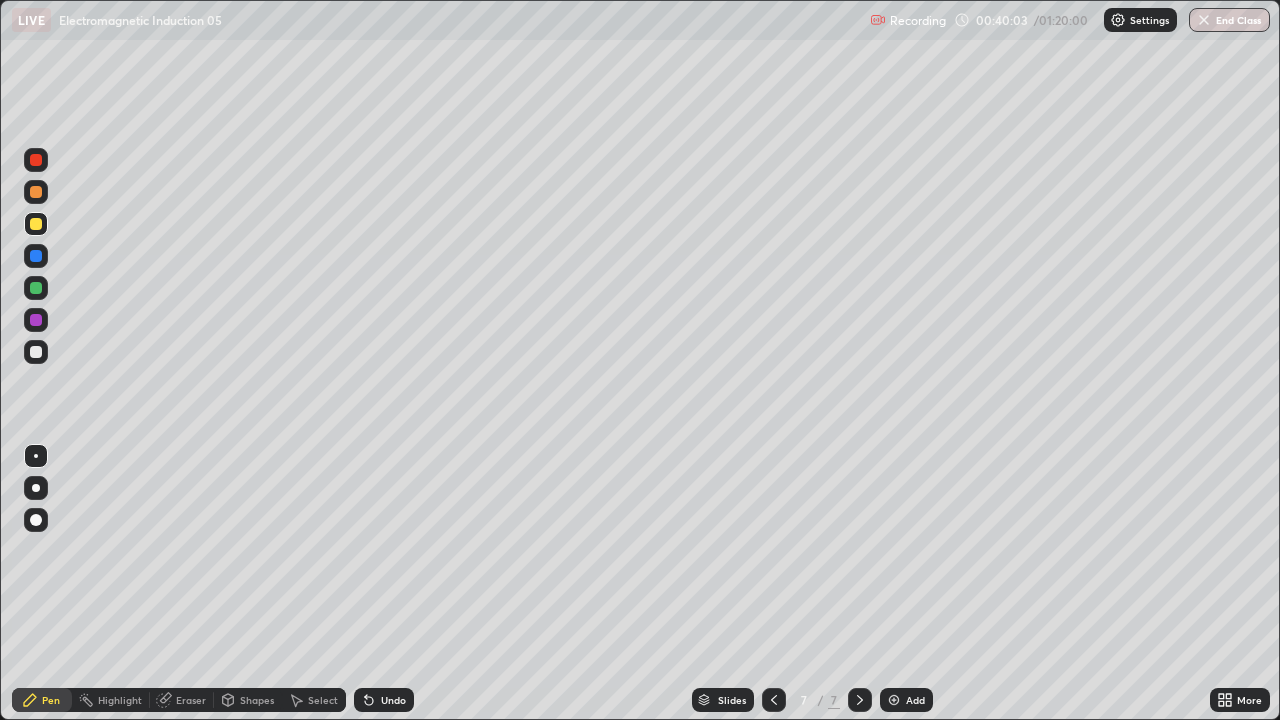 click at bounding box center (36, 352) 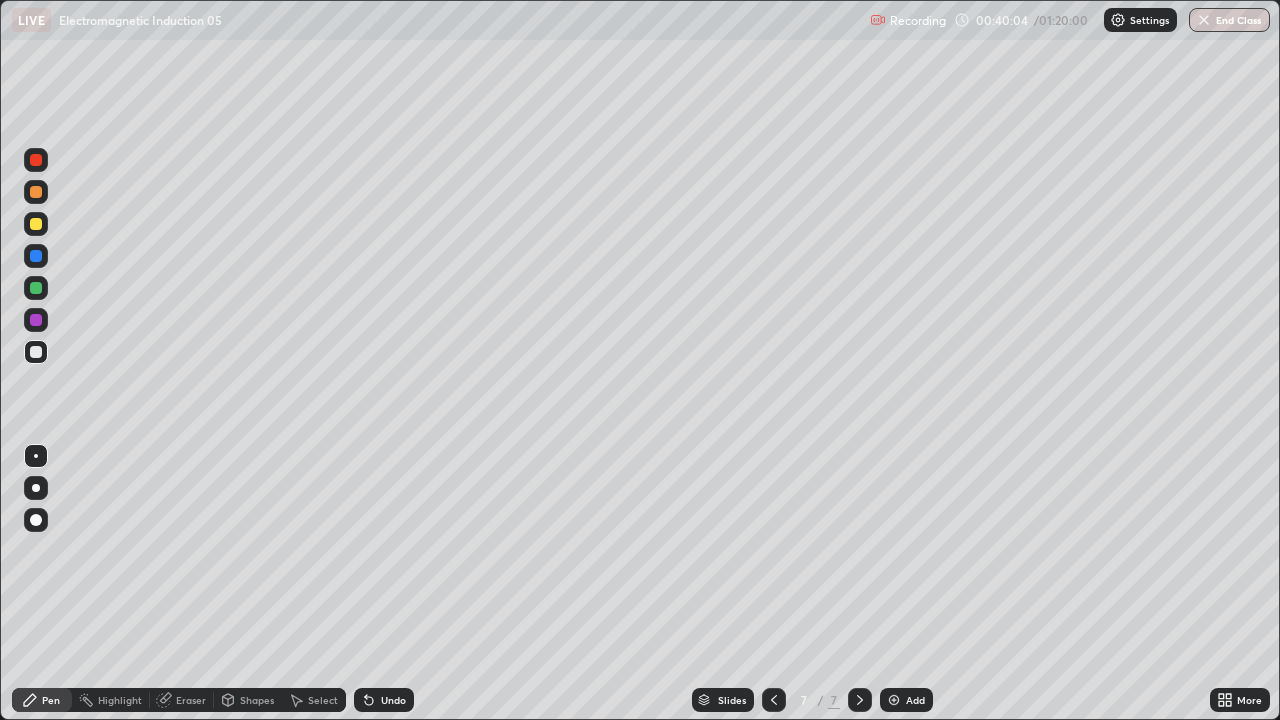 click at bounding box center [36, 192] 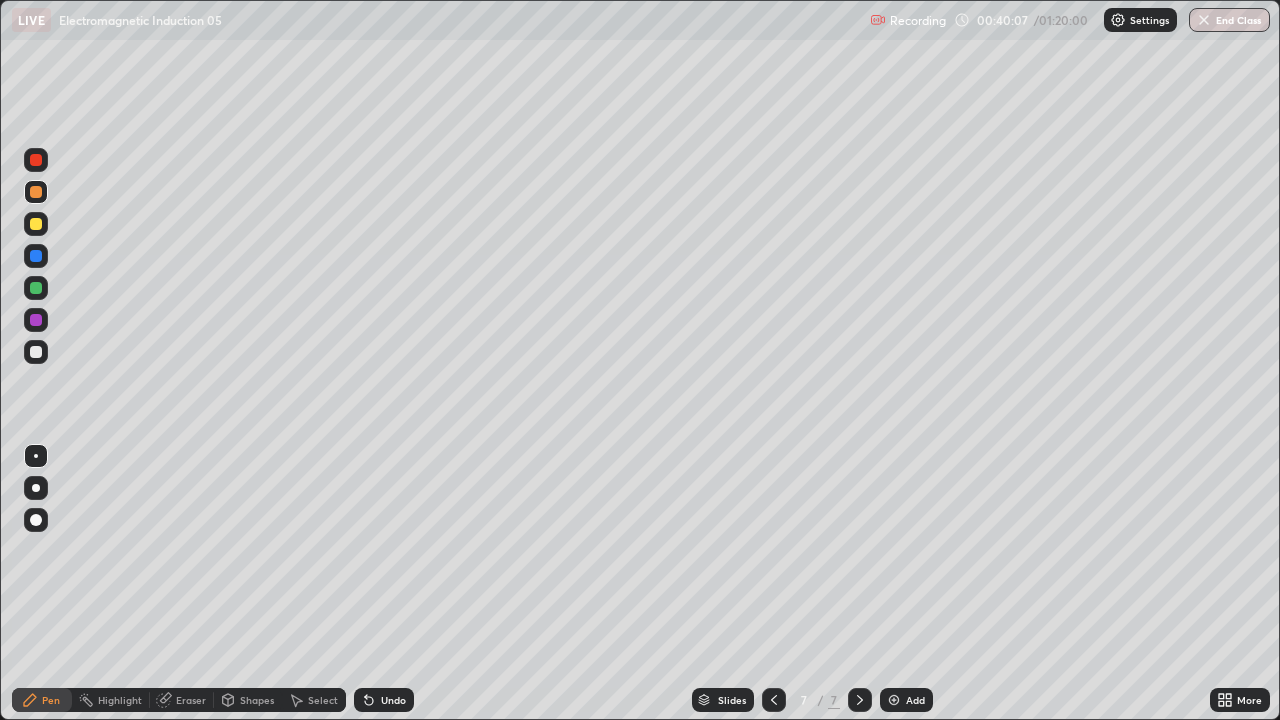 click at bounding box center [36, 352] 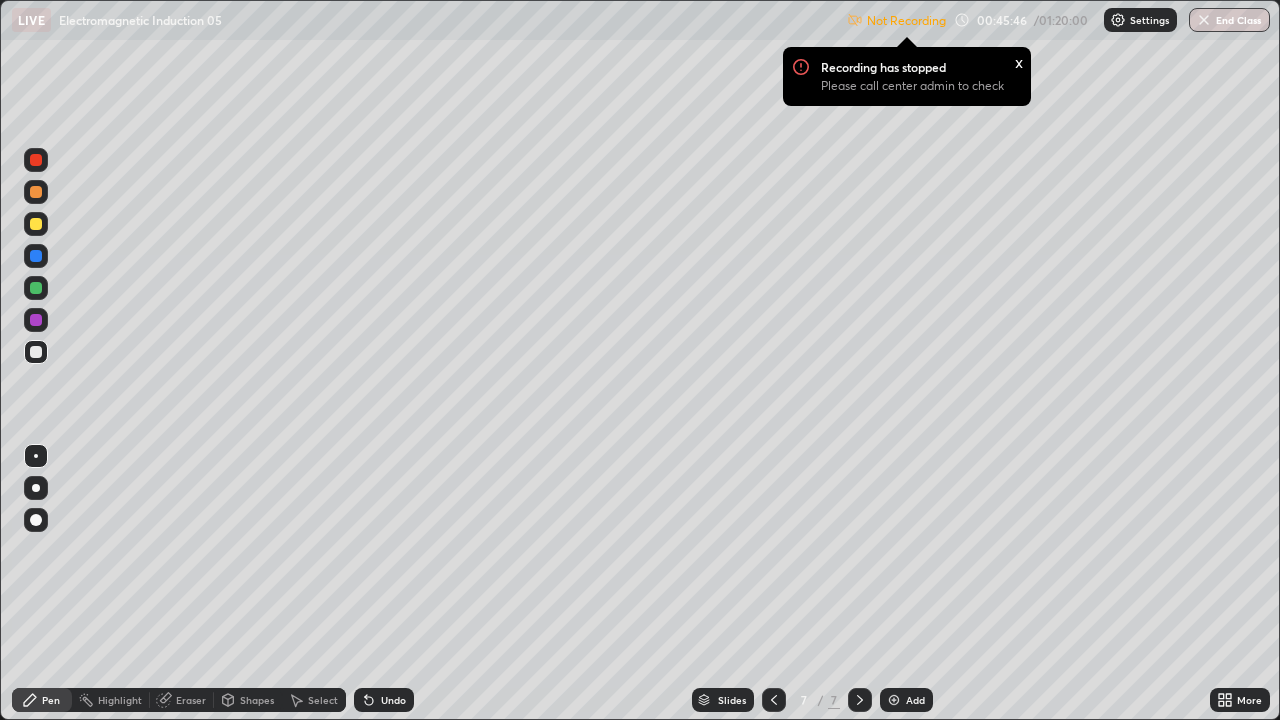 click on "x" at bounding box center [1019, 61] 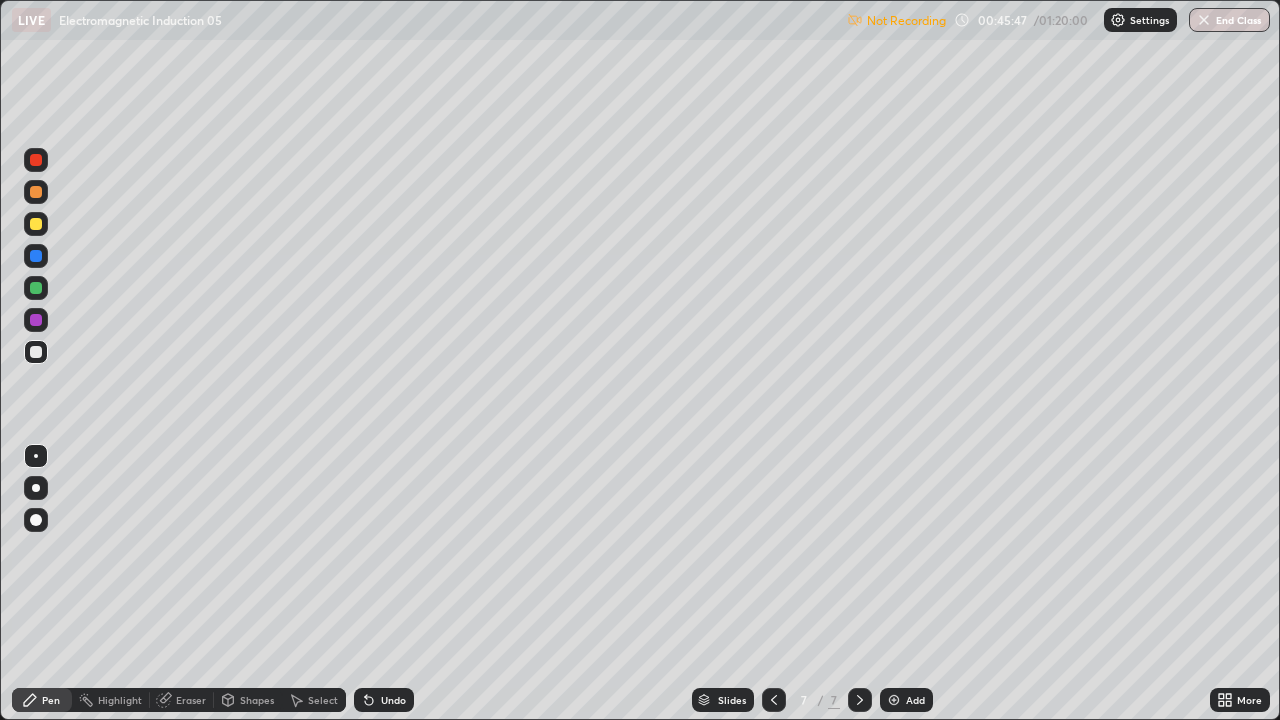 click 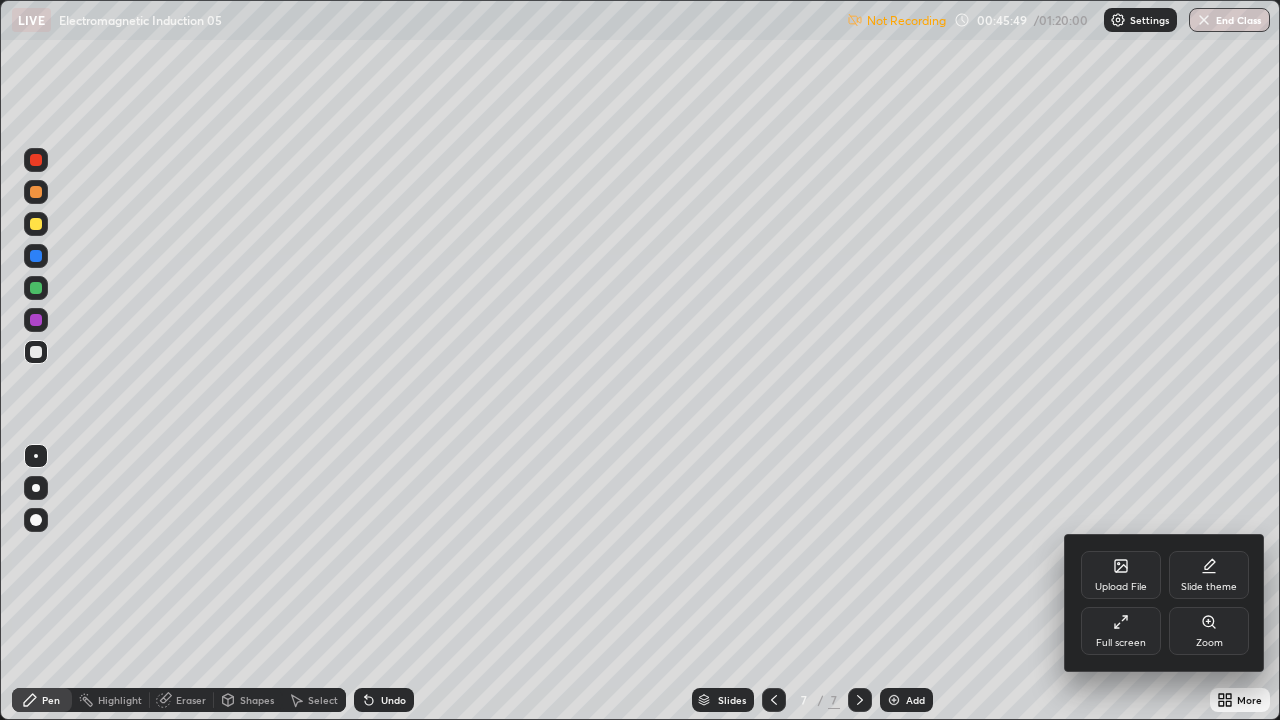 click on "Full screen" at bounding box center (1121, 643) 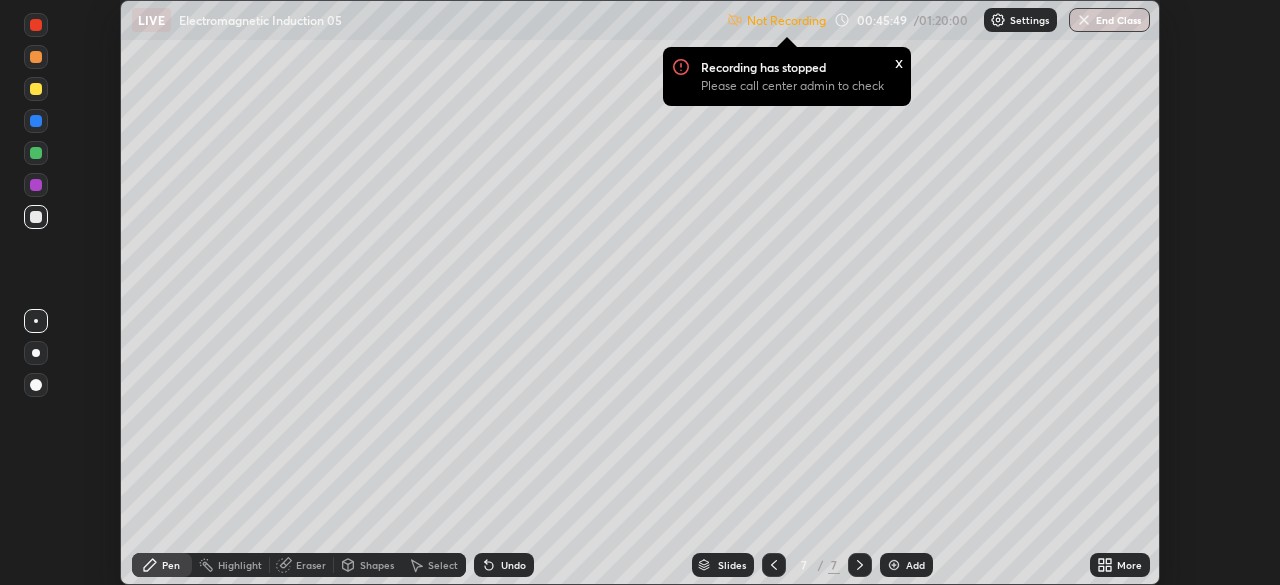 scroll, scrollTop: 585, scrollLeft: 1280, axis: both 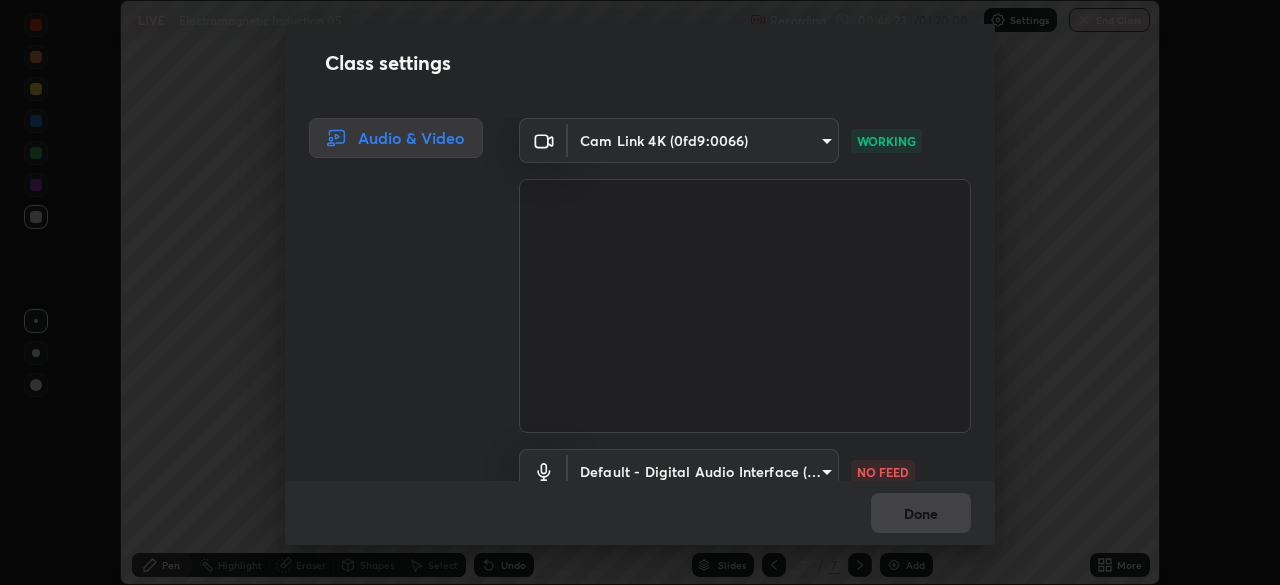 click on "Erase all LIVE Electromagnetic Induction 05 Recording 00:46:23 /  01:20:00 Settings End Class Setting up your live class Electromagnetic Induction 05 • L63 of Course On Physics for JEE Excel 1 2026 Nikhil Gupta Pen Highlight Eraser Shapes Select Undo Slides 7 / 7 Add More No doubts shared Encourage your learners to ask a doubt for better clarity Report an issue Reason for reporting Buffering Chat not working Audio - Video sync issue Educator video quality low ​ Attach an image Report Class settings Audio & Video Cam Link 4K (0fd9:0066) 06e9dd2ebd389c664e0f33017c3eec1e0ea2a4792a13b4b3133725de42c4a890 WORKING Default - Digital Audio Interface (2- Cam Link 4K) default NO FEED Done" at bounding box center [640, 292] 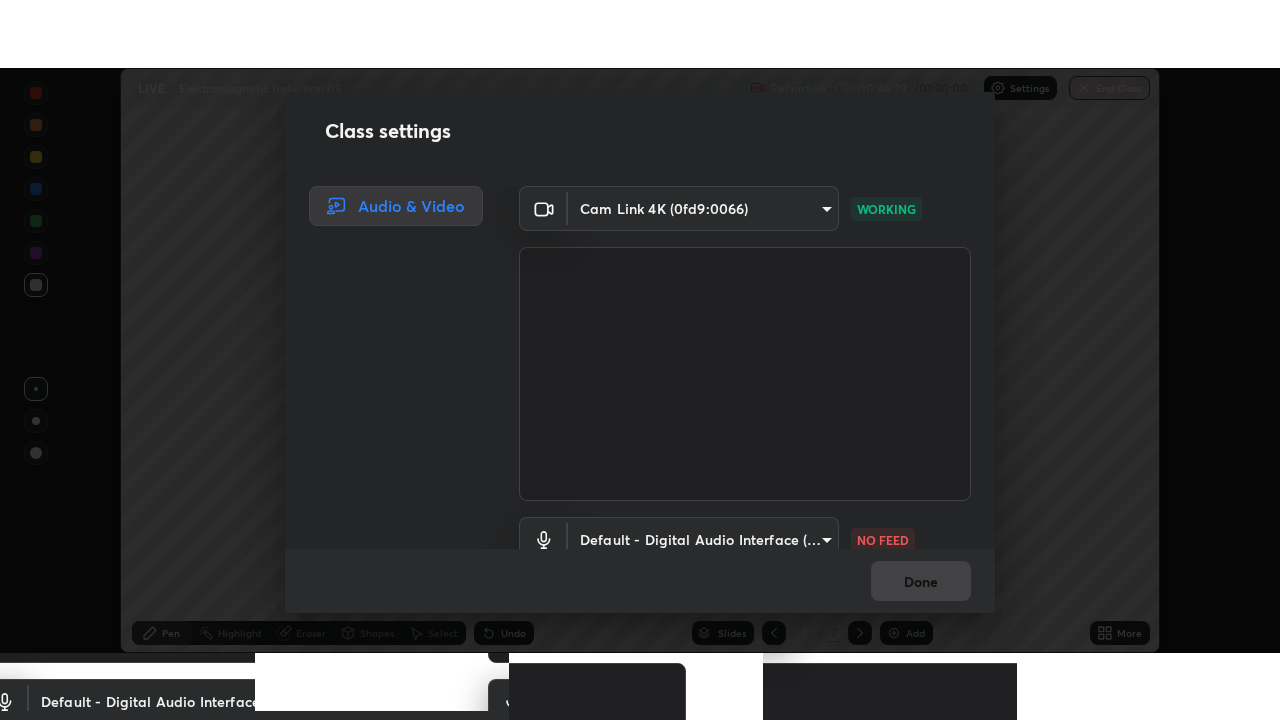 scroll, scrollTop: 18, scrollLeft: 0, axis: vertical 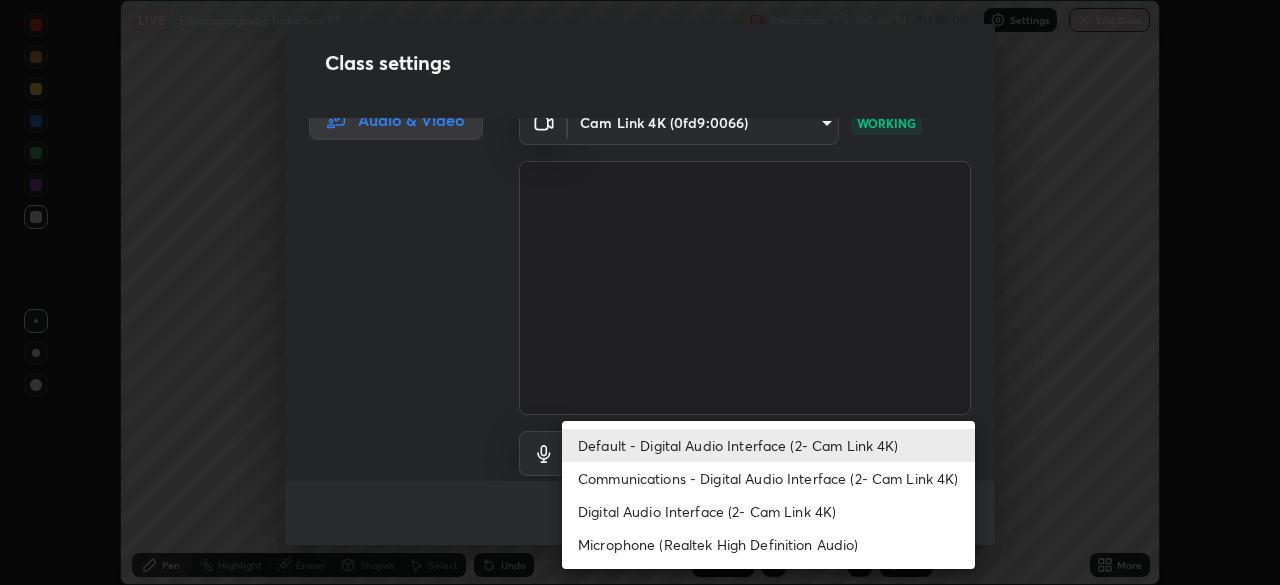 click on "Microphone (Realtek High Definition Audio)" at bounding box center (768, 544) 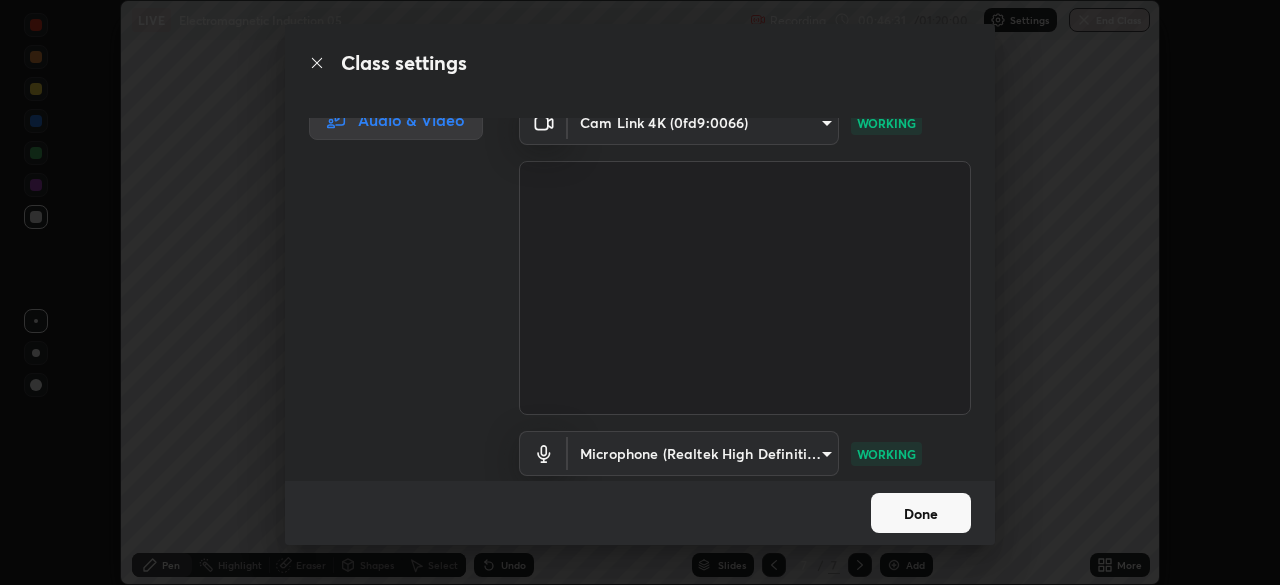 click on "Done" at bounding box center (921, 513) 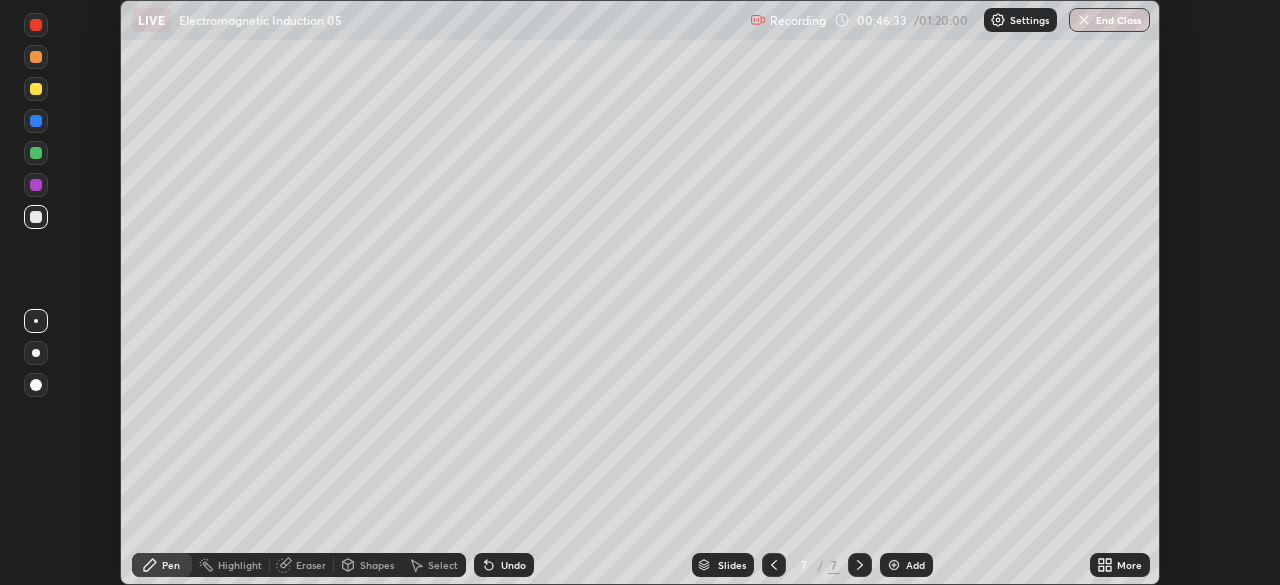 click on "More" at bounding box center [1129, 565] 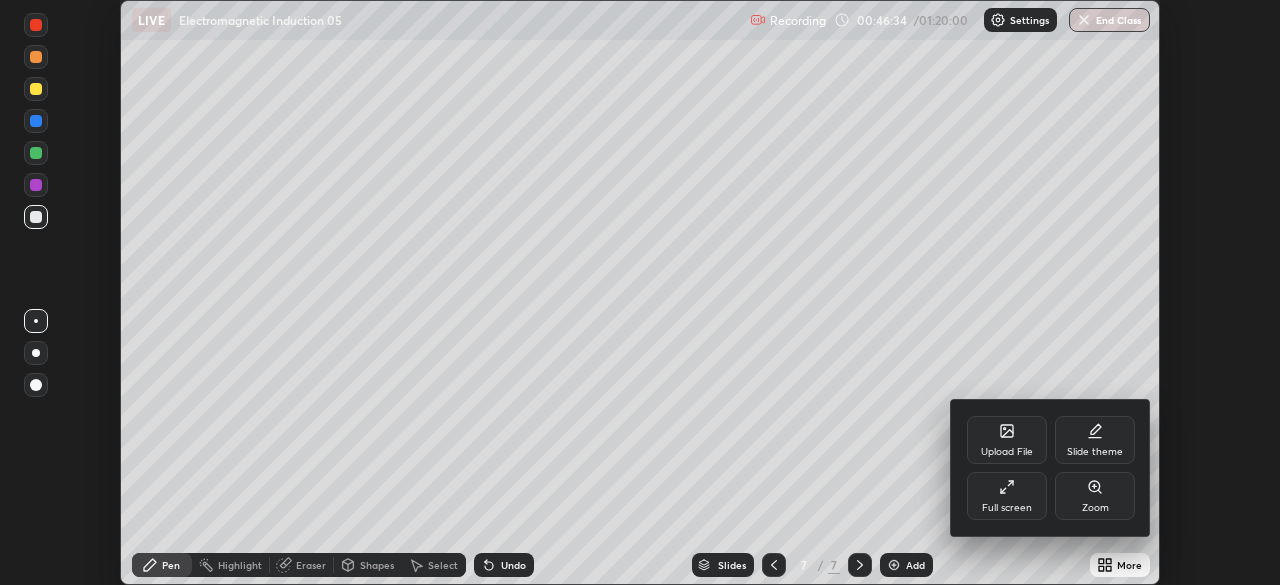 click on "Full screen" at bounding box center [1007, 508] 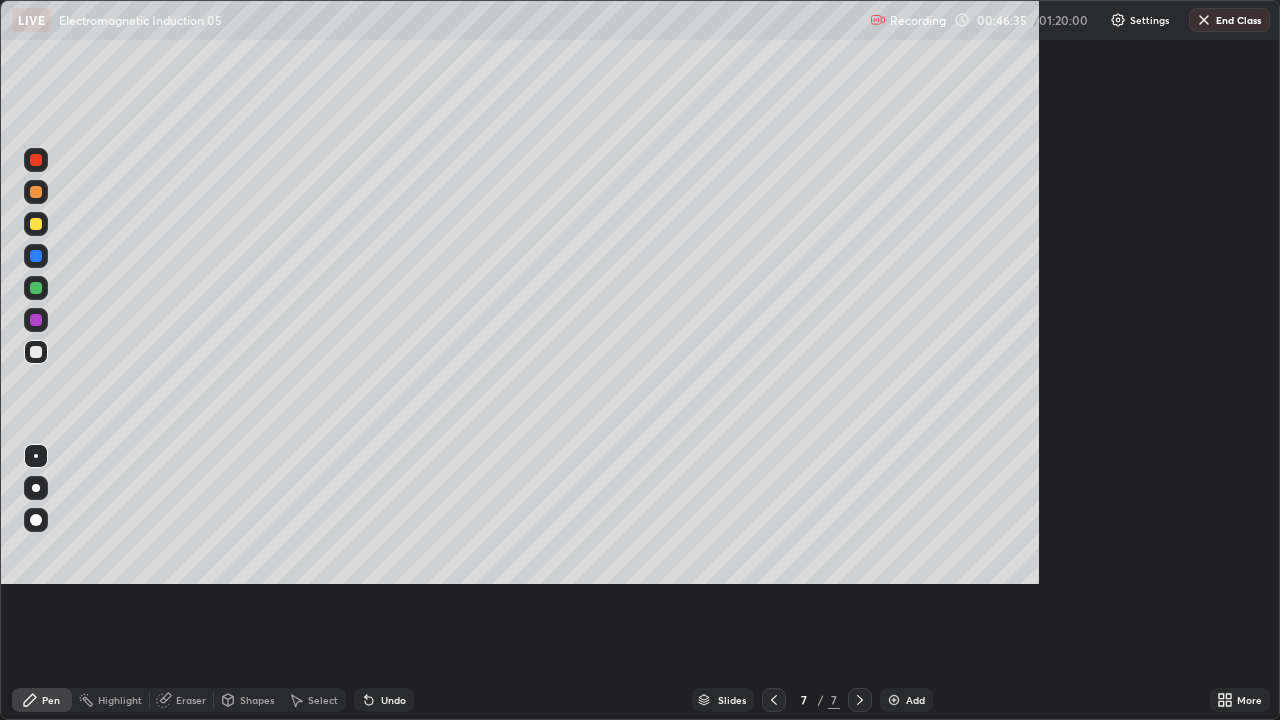 scroll, scrollTop: 99280, scrollLeft: 98720, axis: both 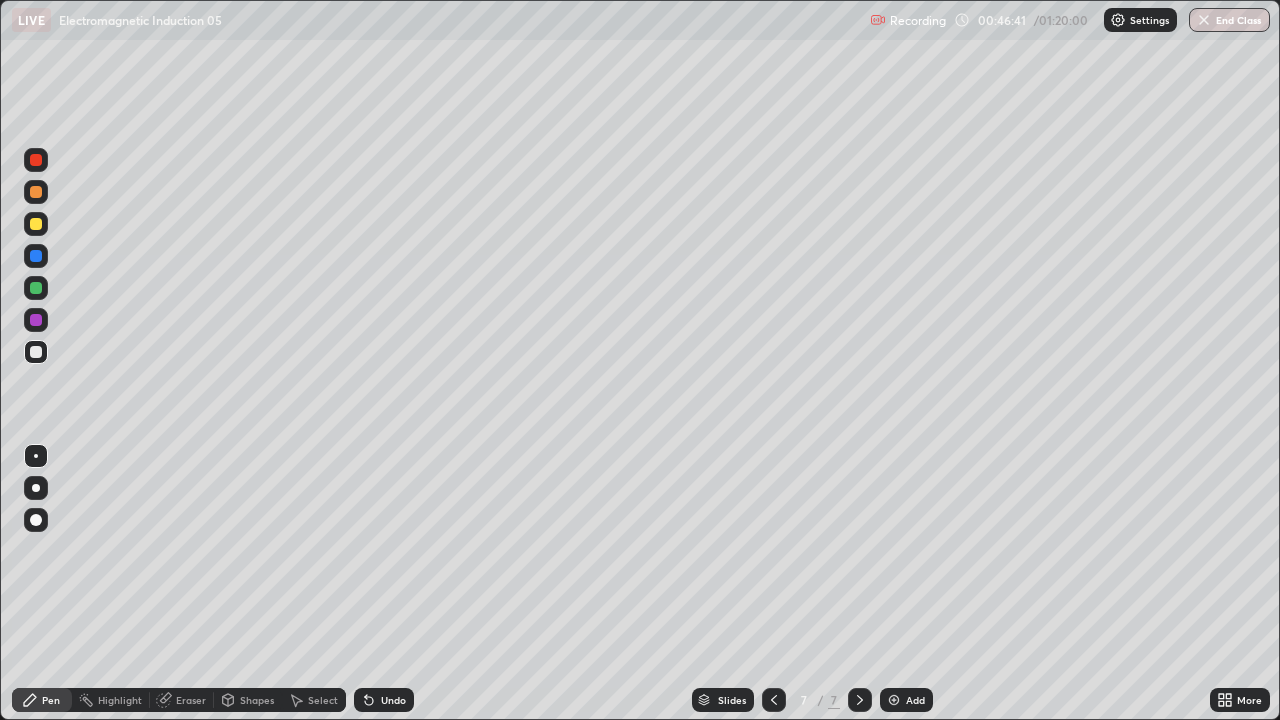 click on "Add" at bounding box center (915, 700) 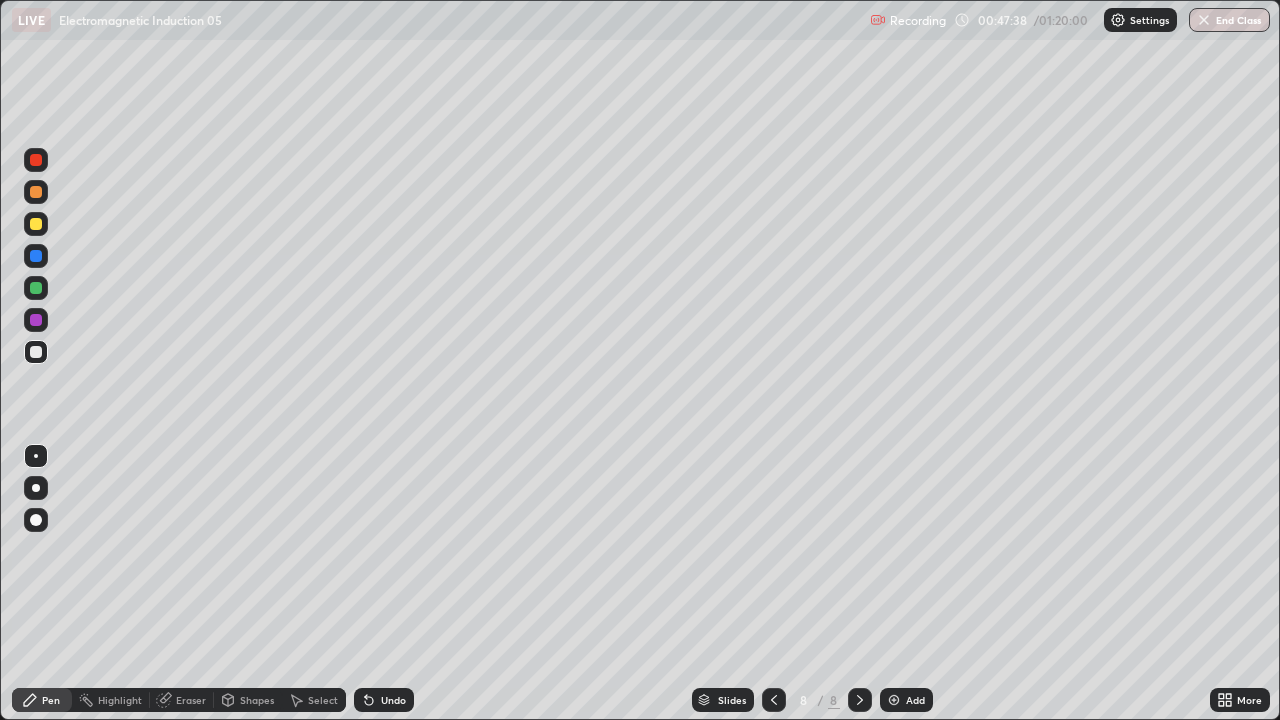 click at bounding box center [36, 224] 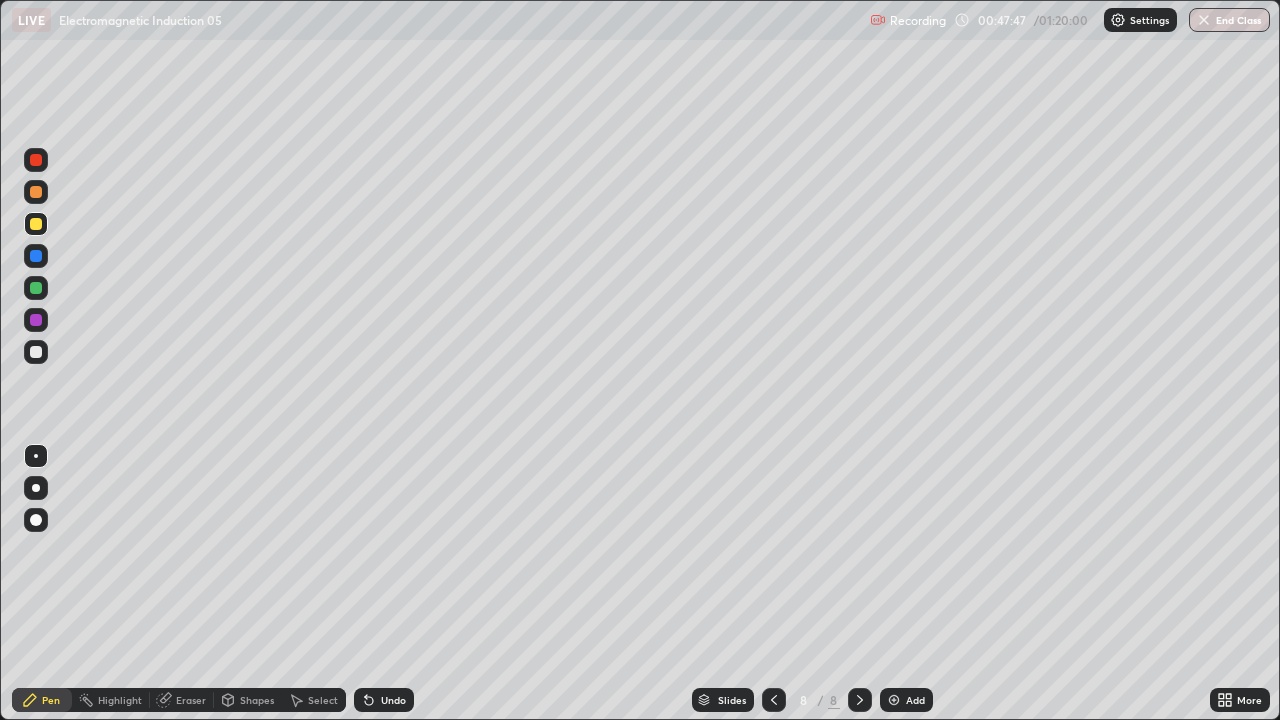 click at bounding box center [36, 352] 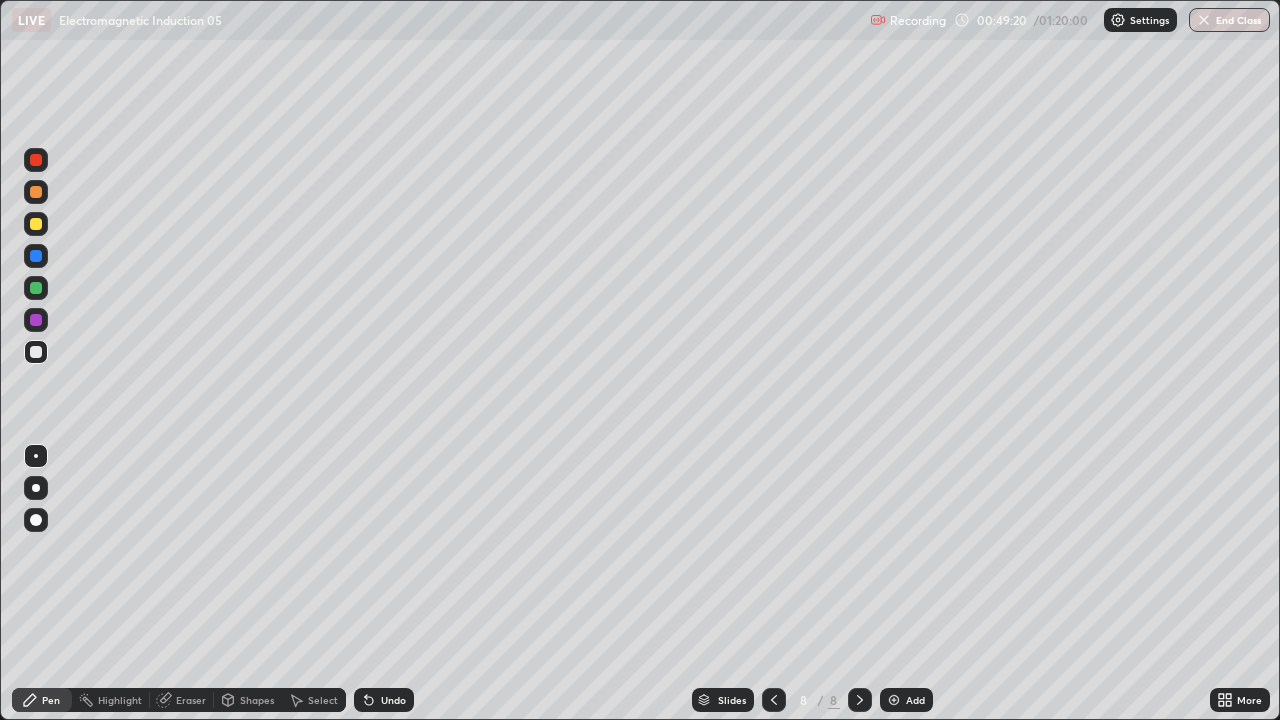 click on "Add" at bounding box center [906, 700] 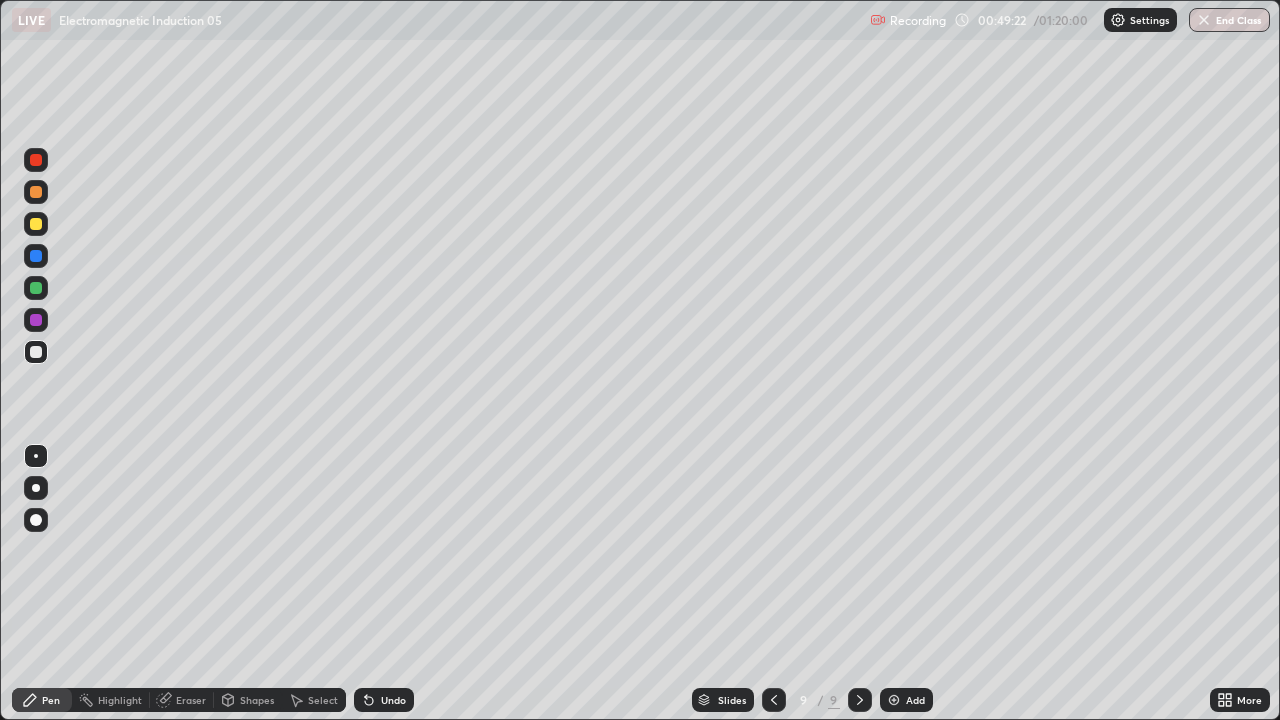 click at bounding box center (36, 224) 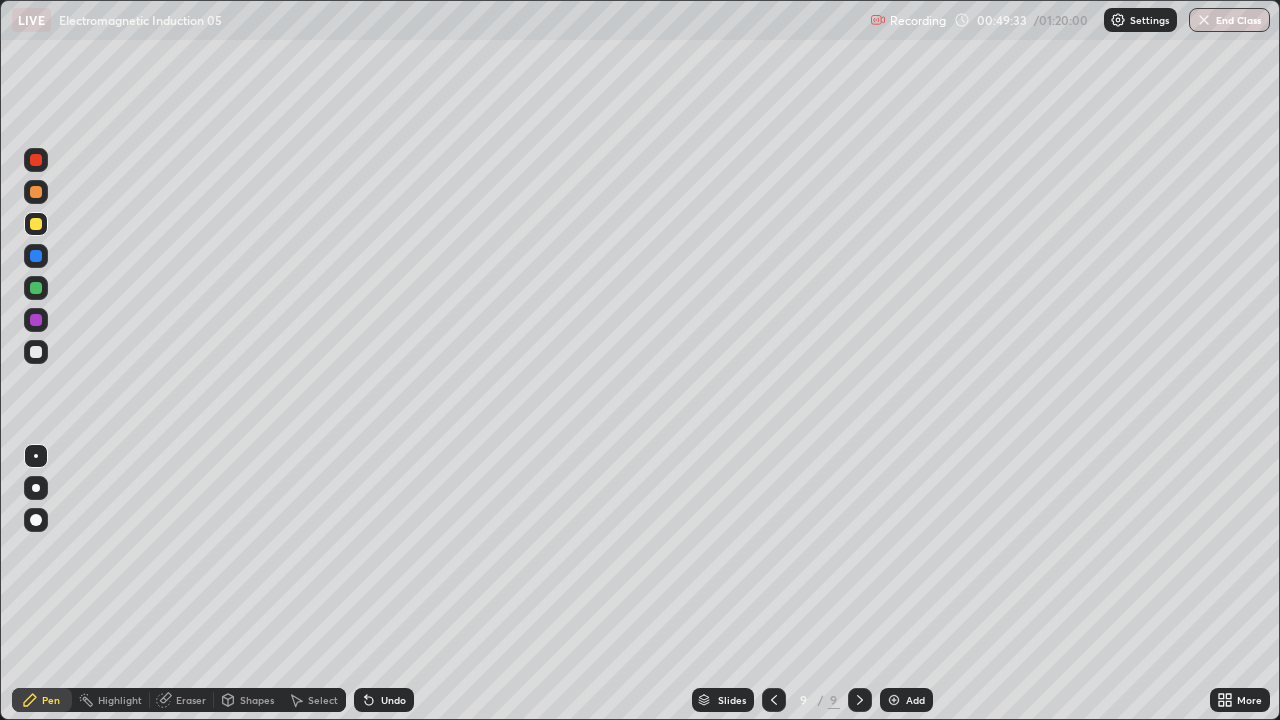 click at bounding box center [36, 192] 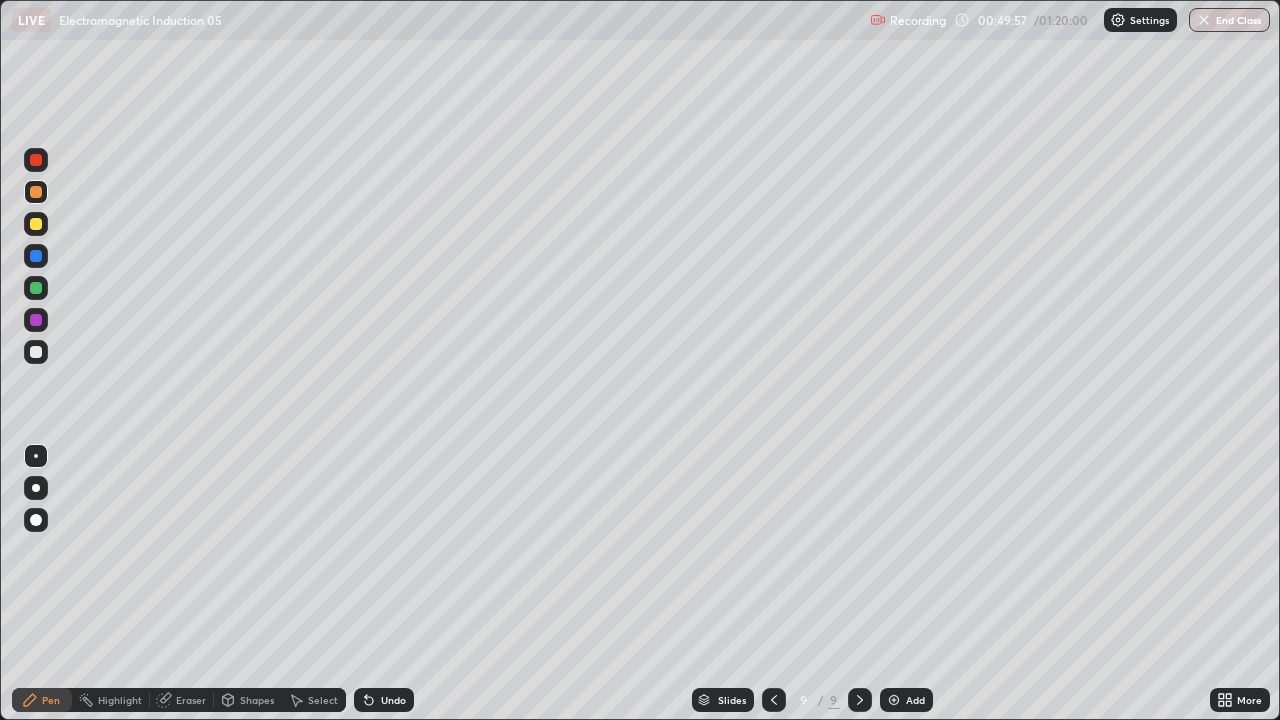 click at bounding box center [36, 352] 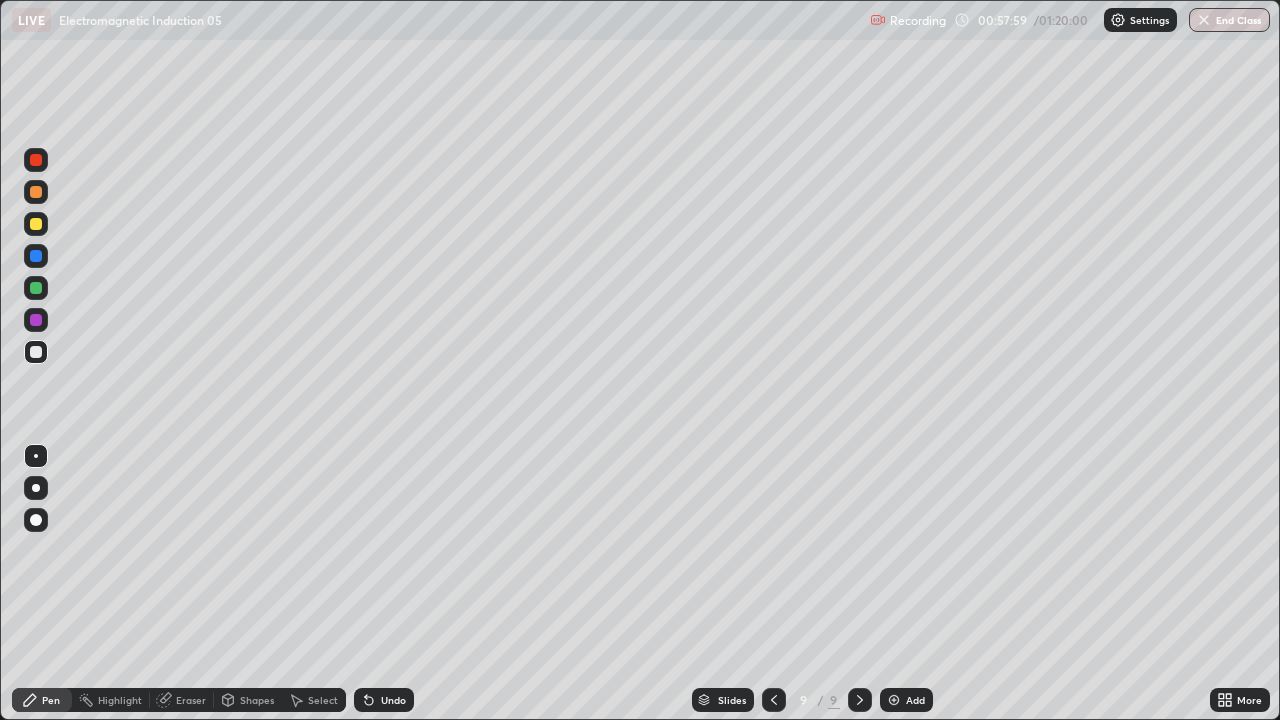 click at bounding box center (36, 224) 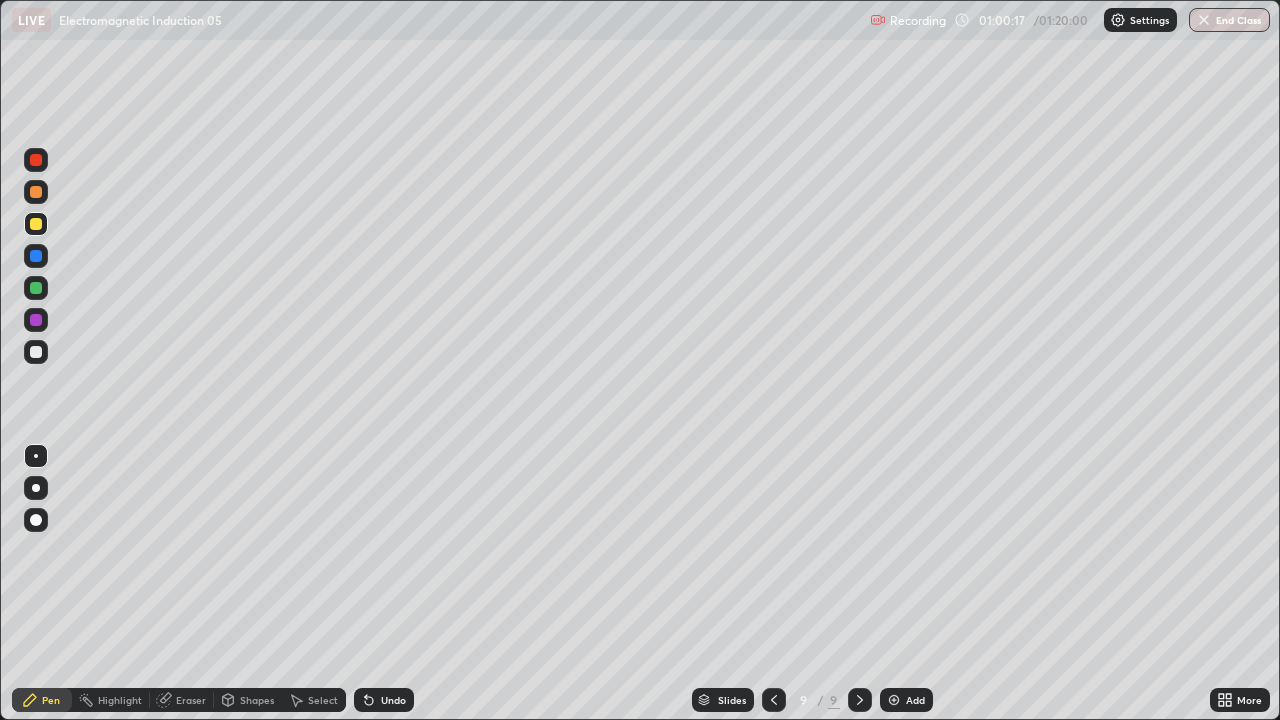 click on "Add" at bounding box center [915, 700] 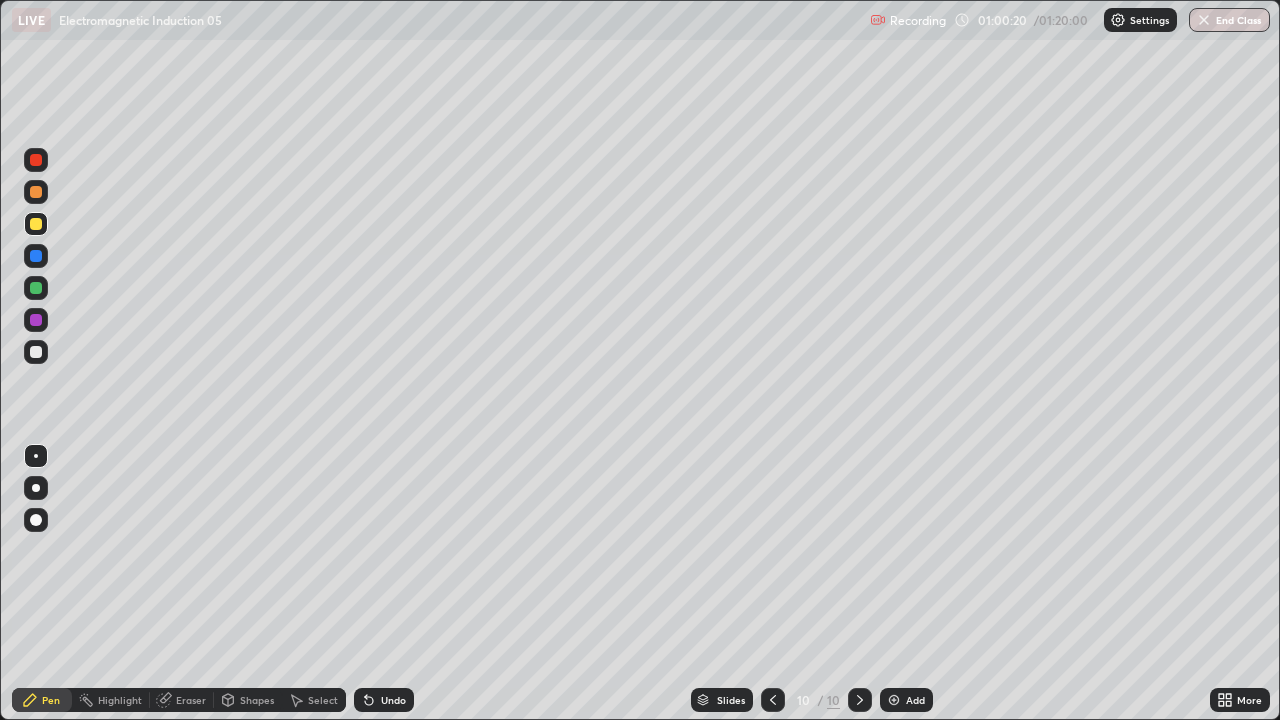 click at bounding box center [36, 352] 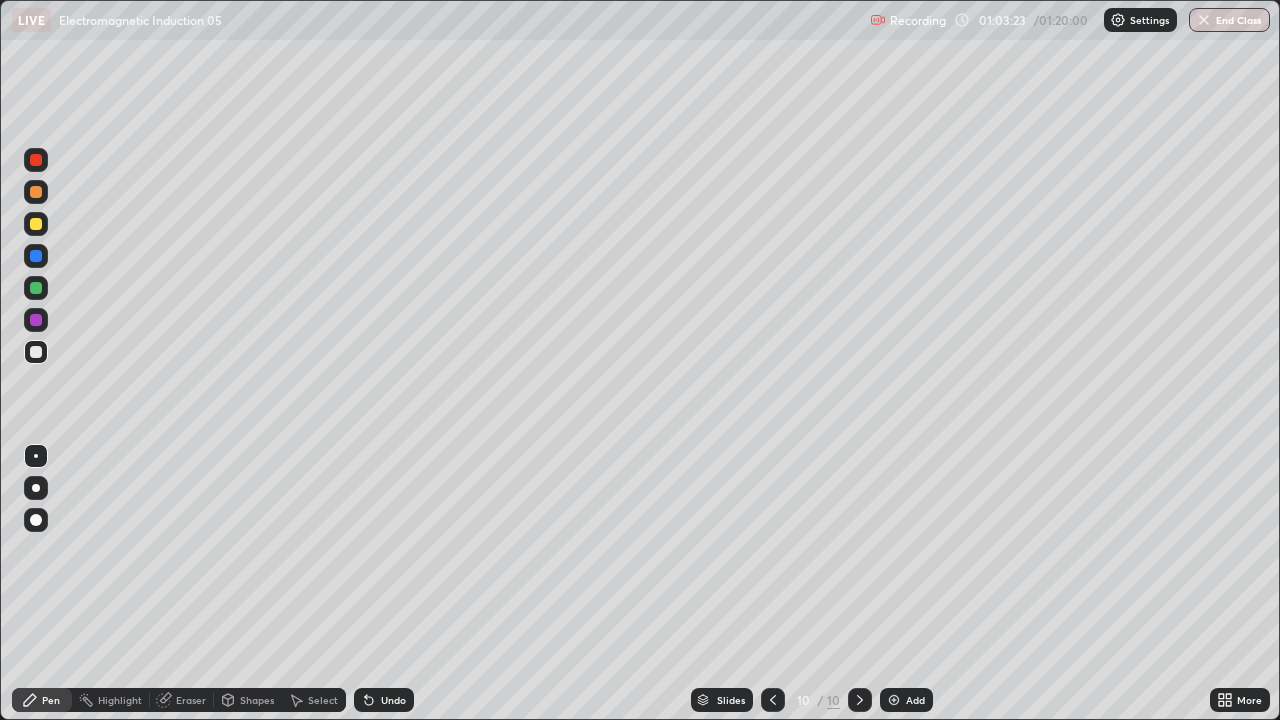 click on "Select" at bounding box center [323, 700] 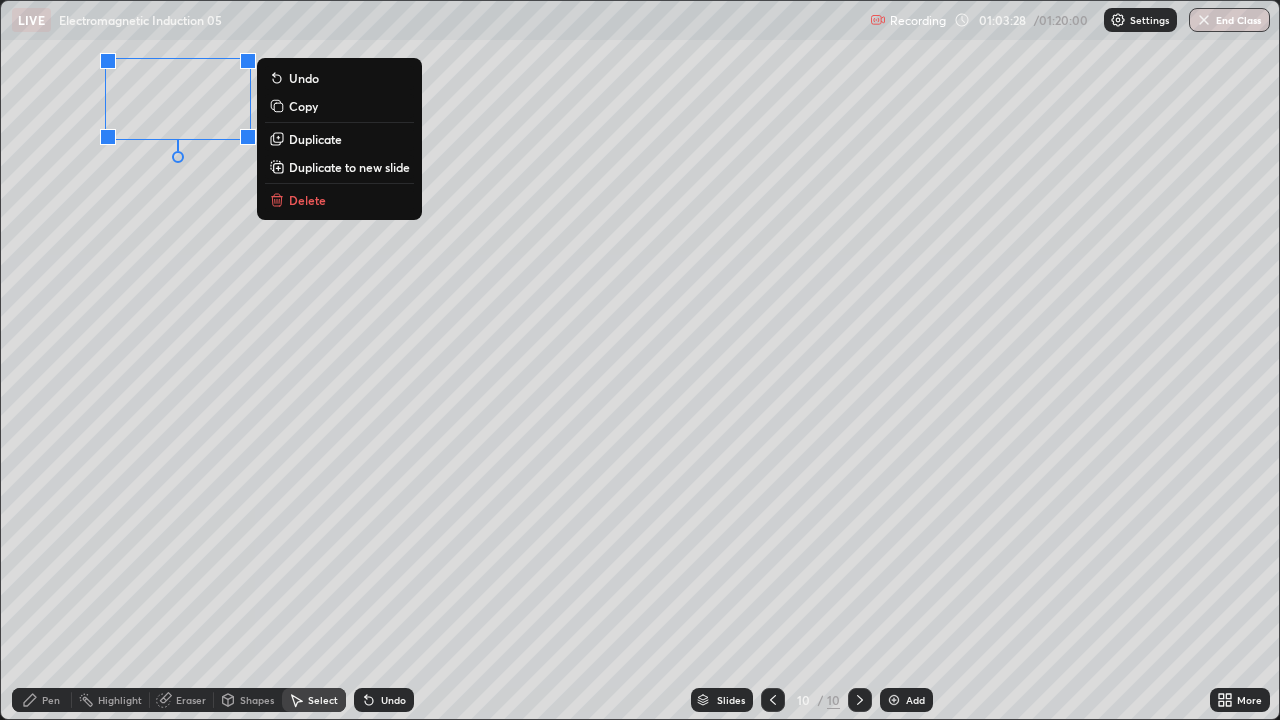 click on "0 ° Undo Copy Duplicate Duplicate to new slide Delete" at bounding box center (640, 360) 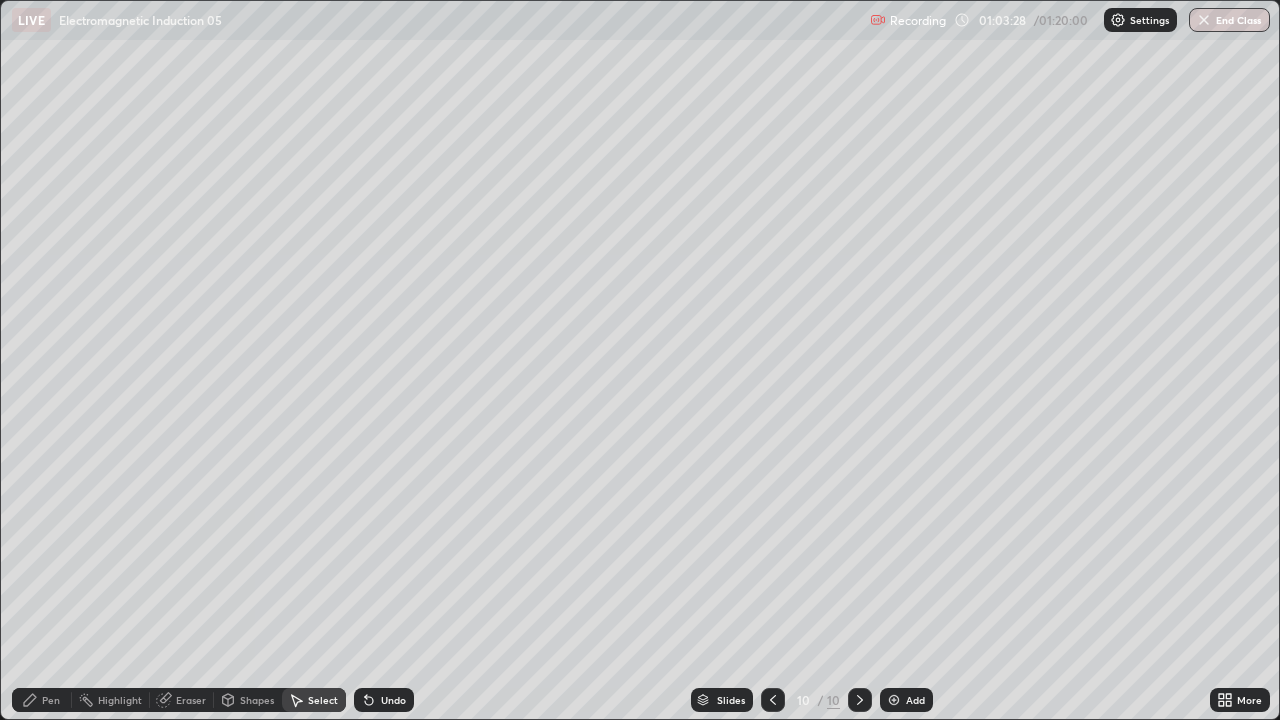 click on "Pen" at bounding box center (51, 700) 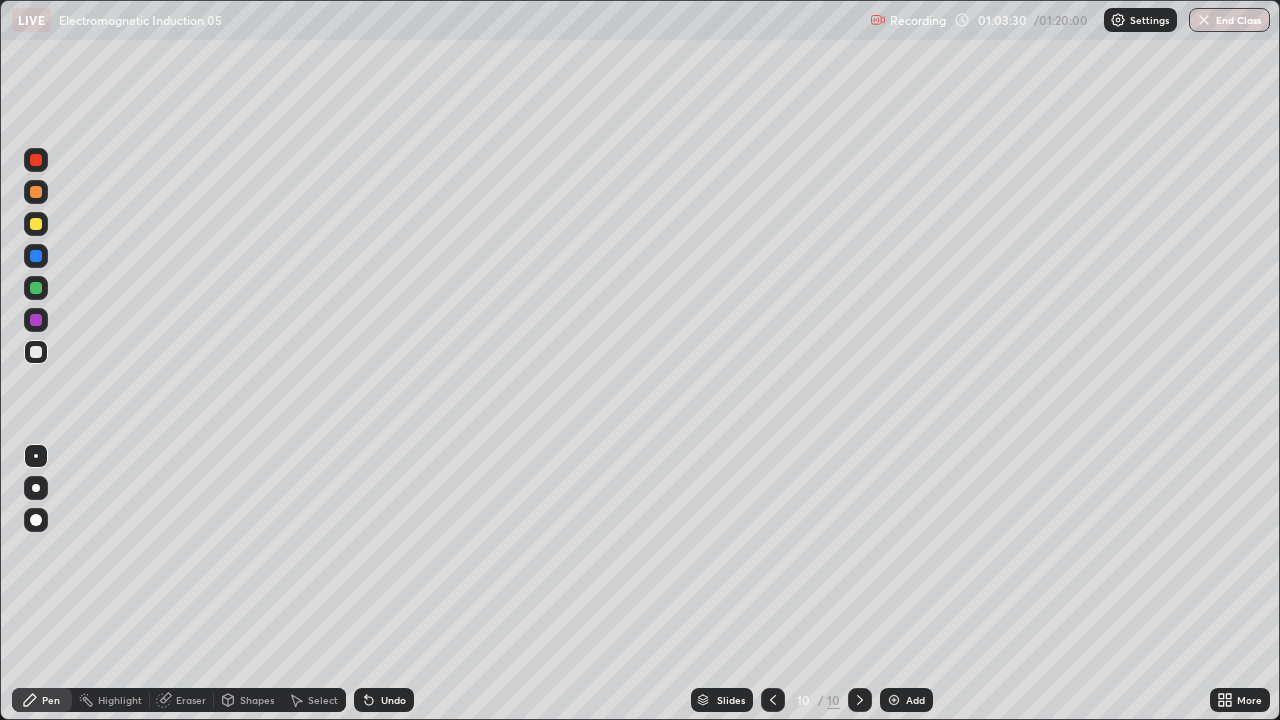 click at bounding box center (36, 224) 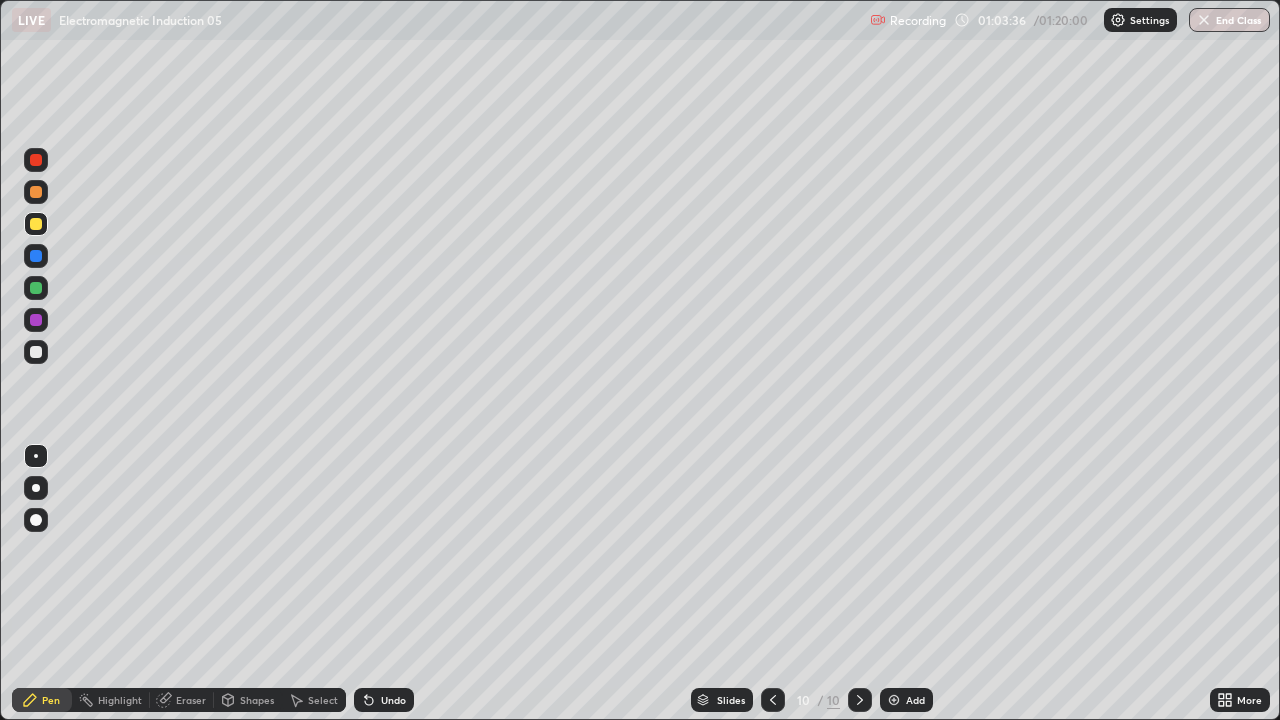 click at bounding box center (36, 256) 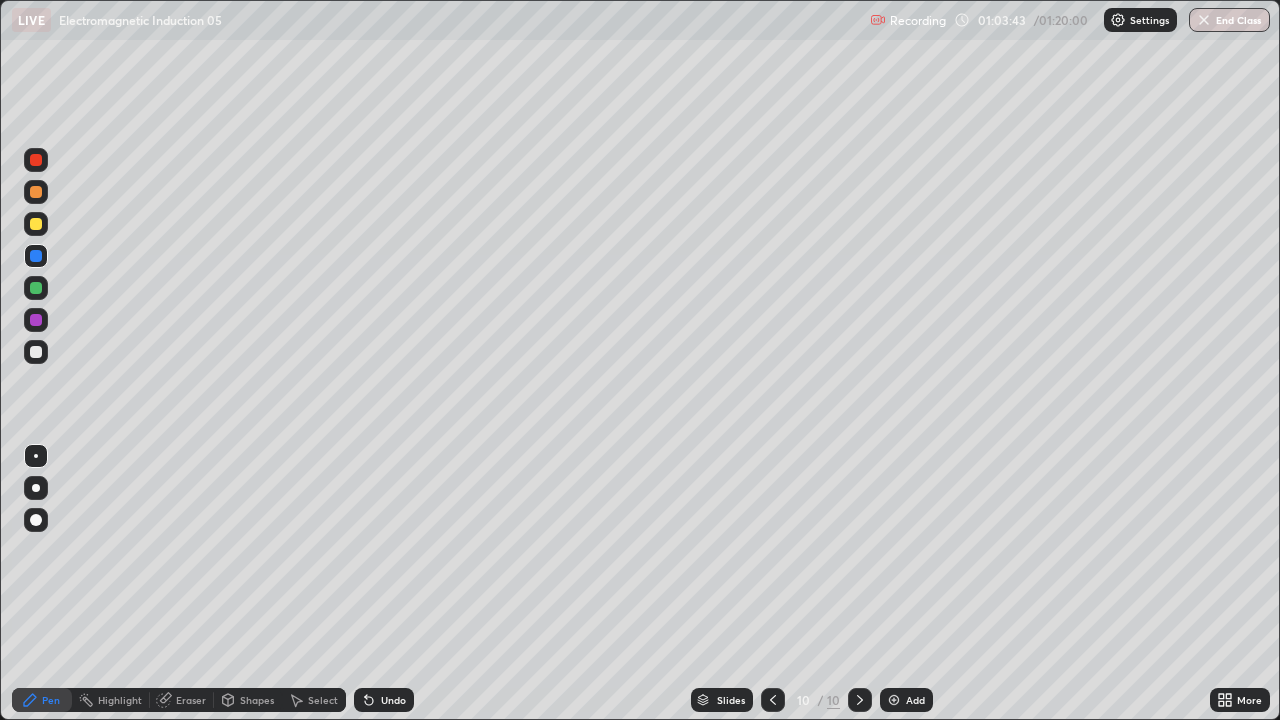 click on "Undo" at bounding box center [393, 700] 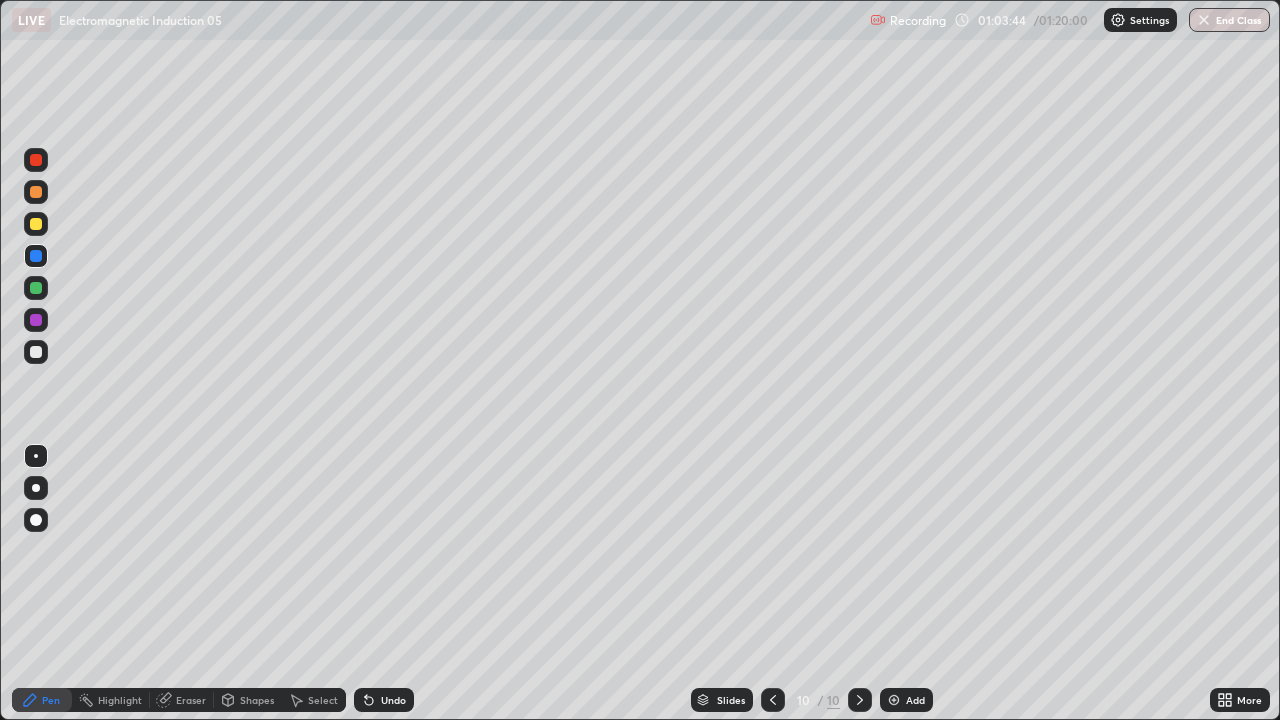 click on "Undo" at bounding box center (393, 700) 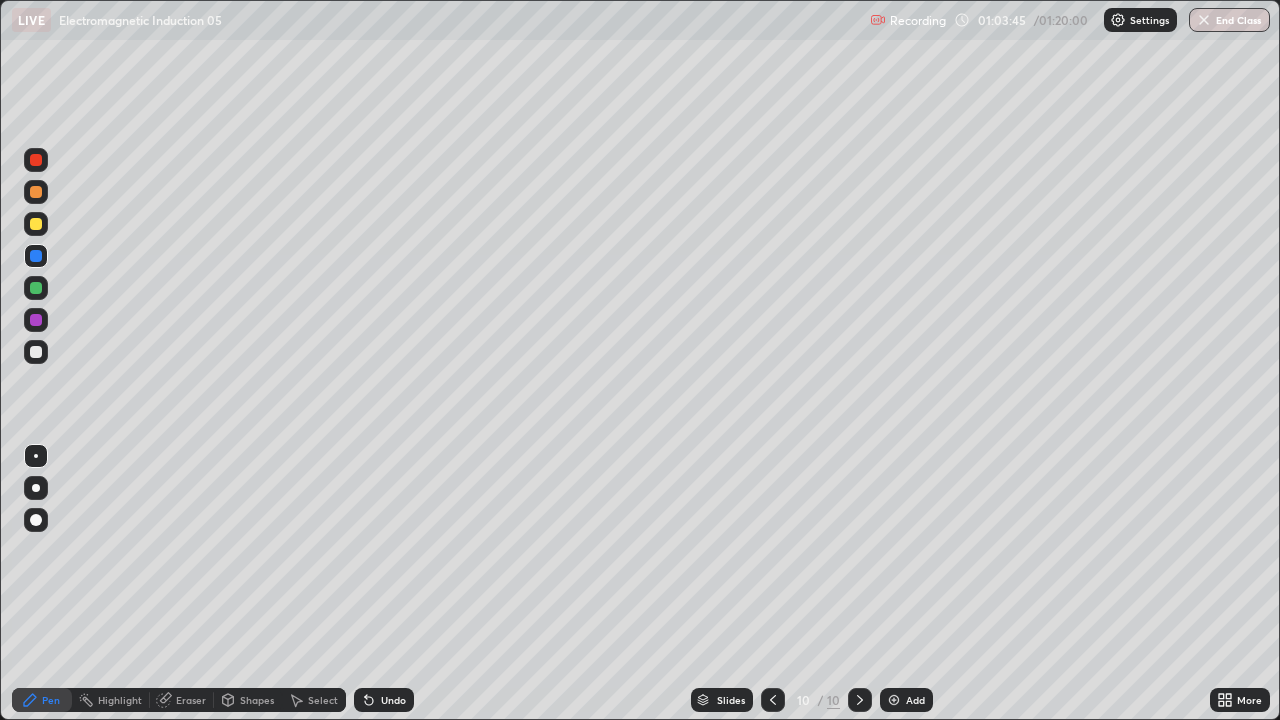 click on "Undo" at bounding box center [393, 700] 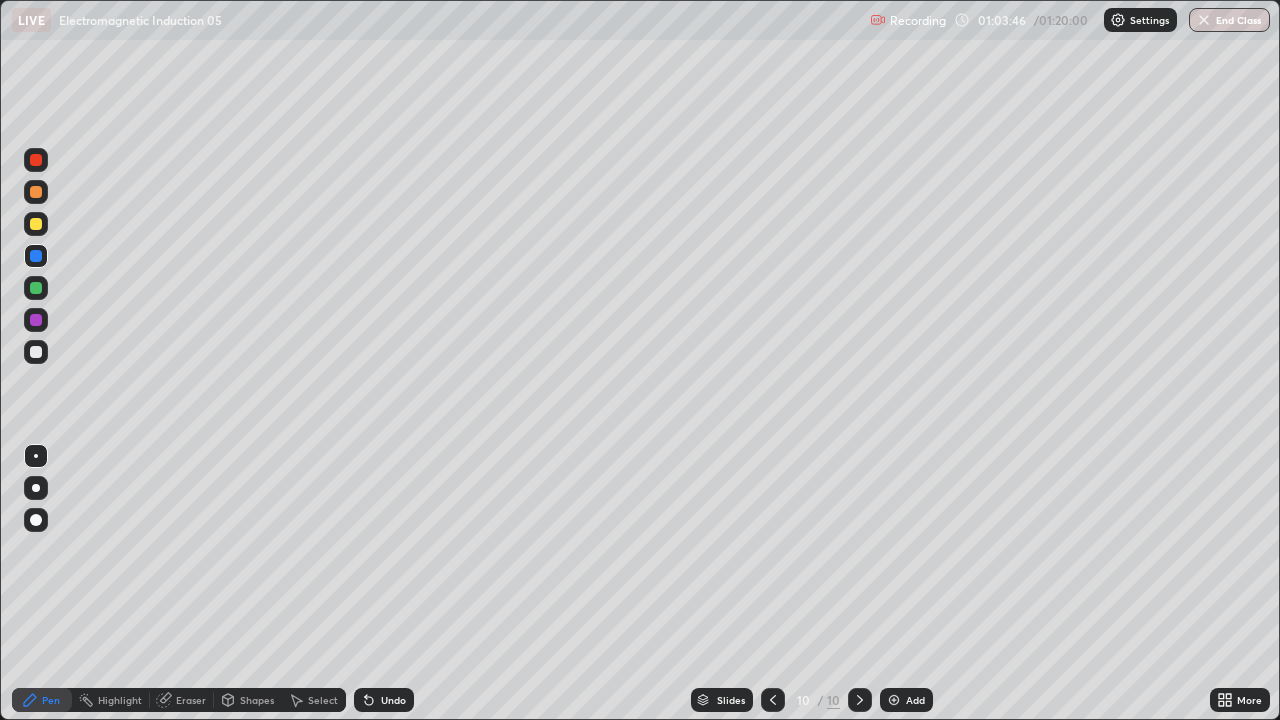 click on "Undo" at bounding box center [384, 700] 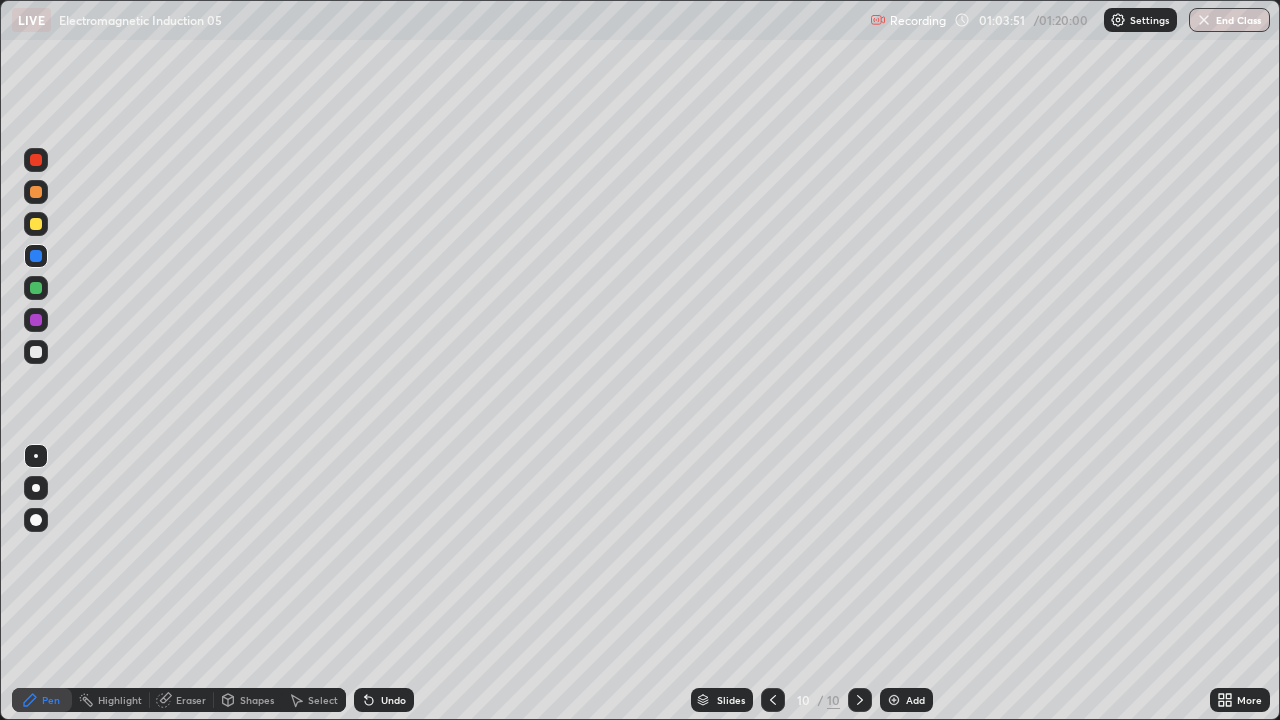 click at bounding box center [36, 224] 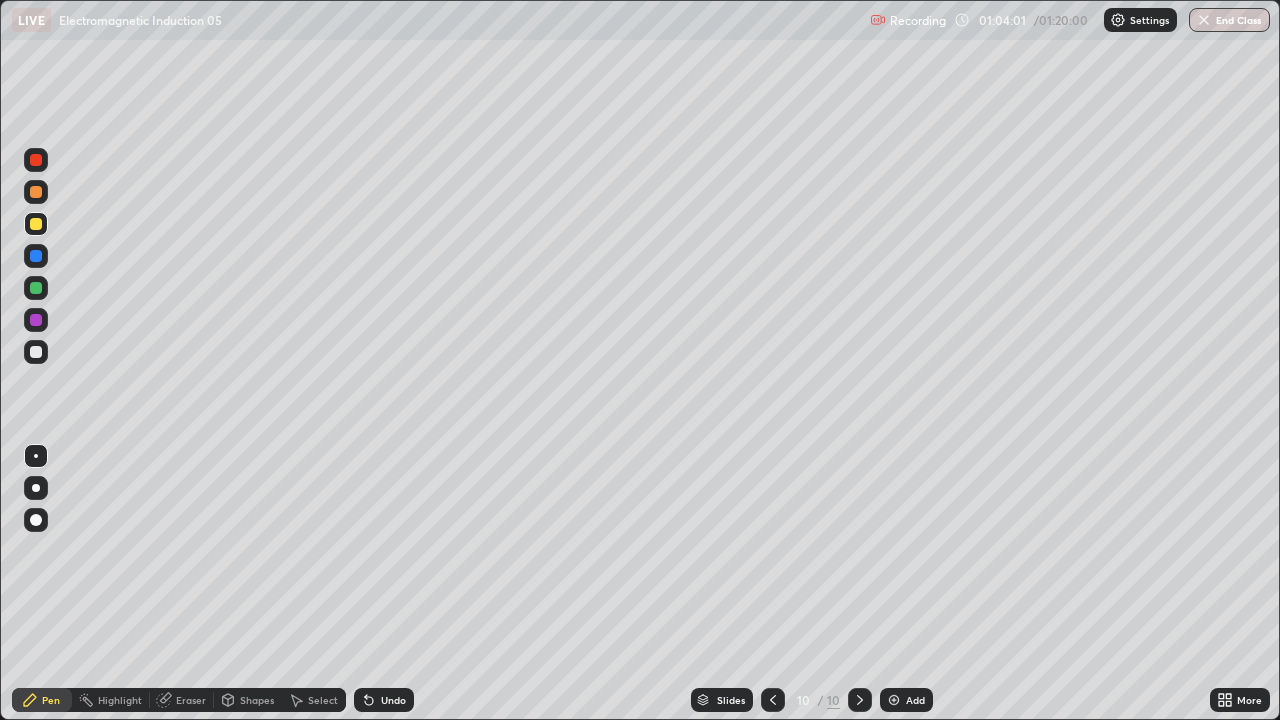 click at bounding box center (36, 352) 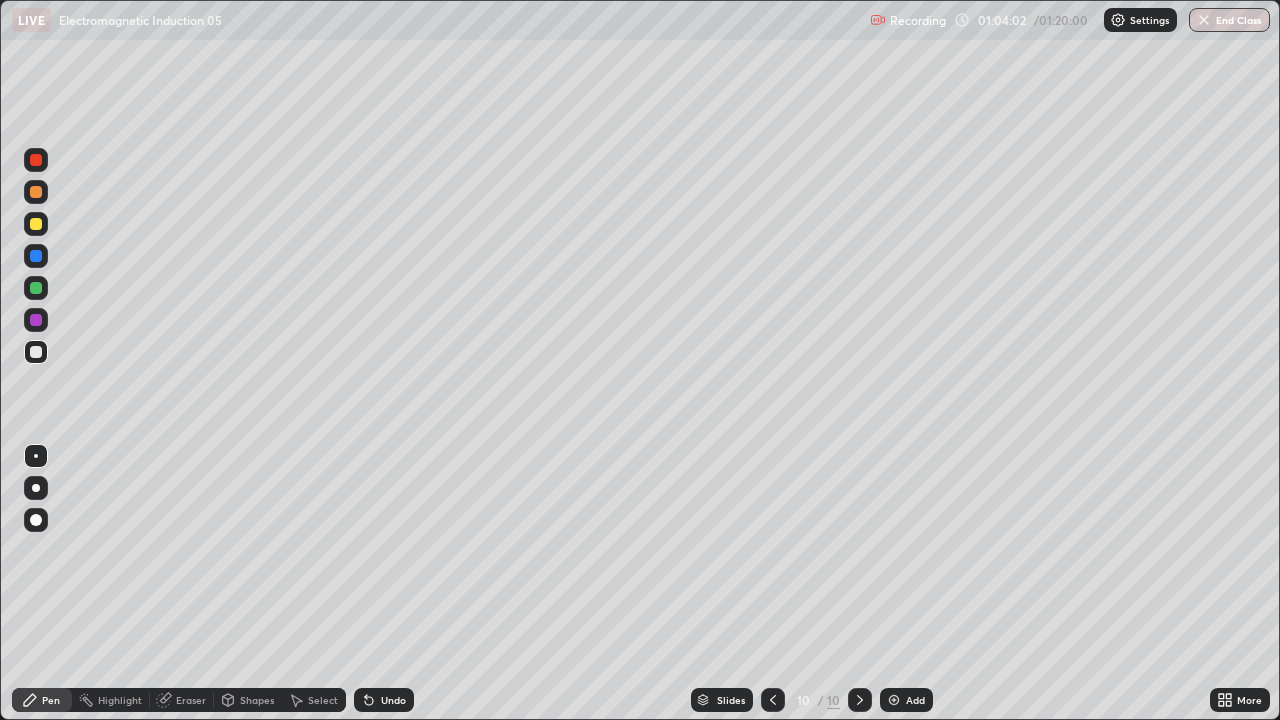 click at bounding box center [36, 256] 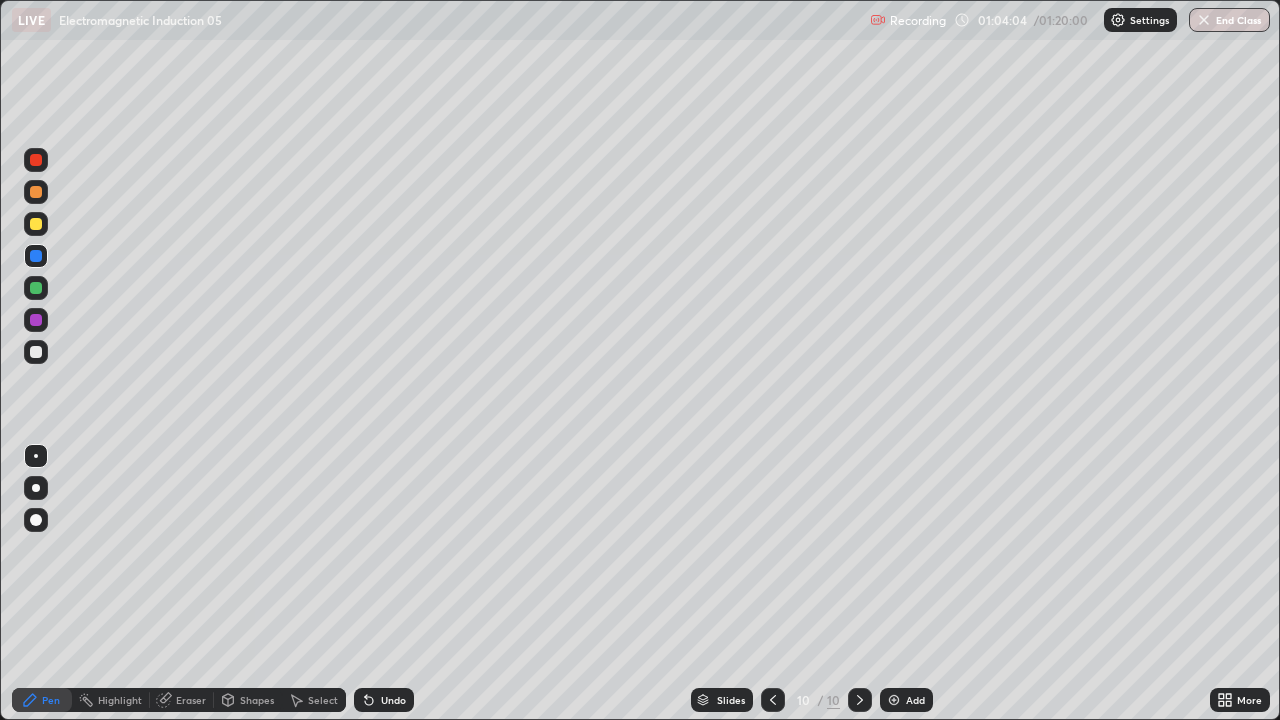 click at bounding box center [36, 192] 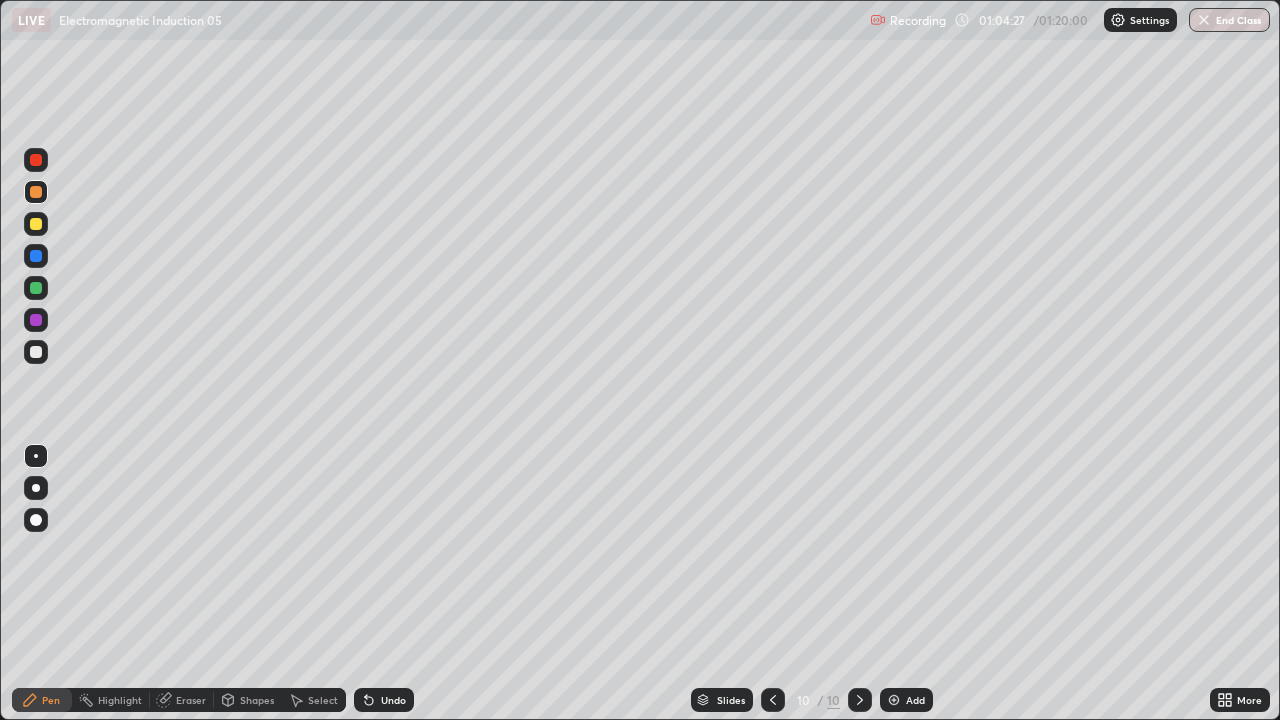 click at bounding box center (36, 352) 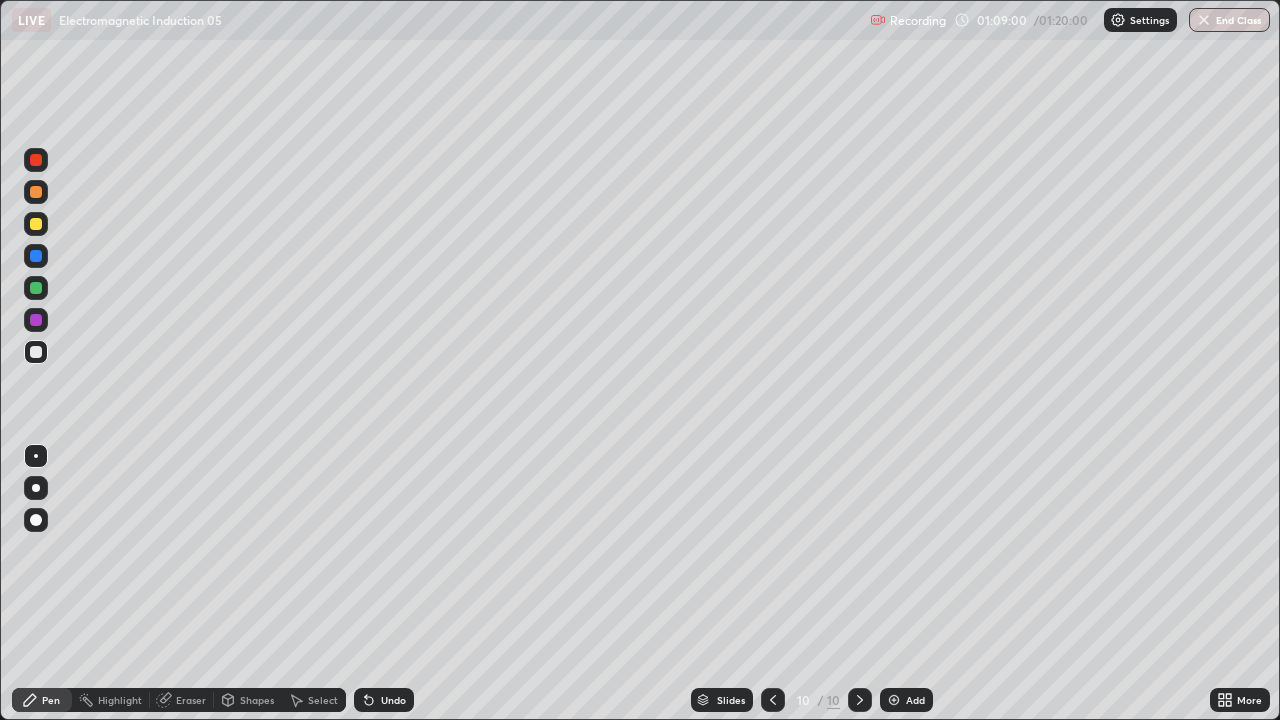 click at bounding box center (36, 192) 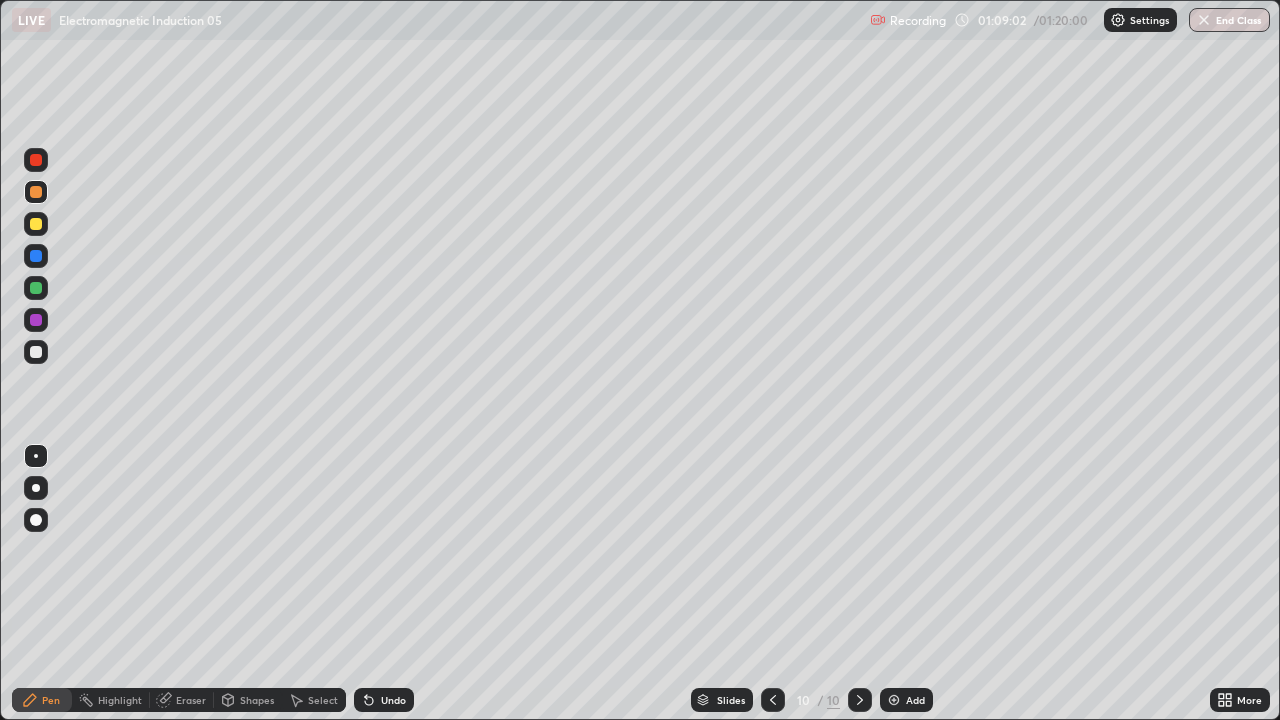 click at bounding box center (36, 256) 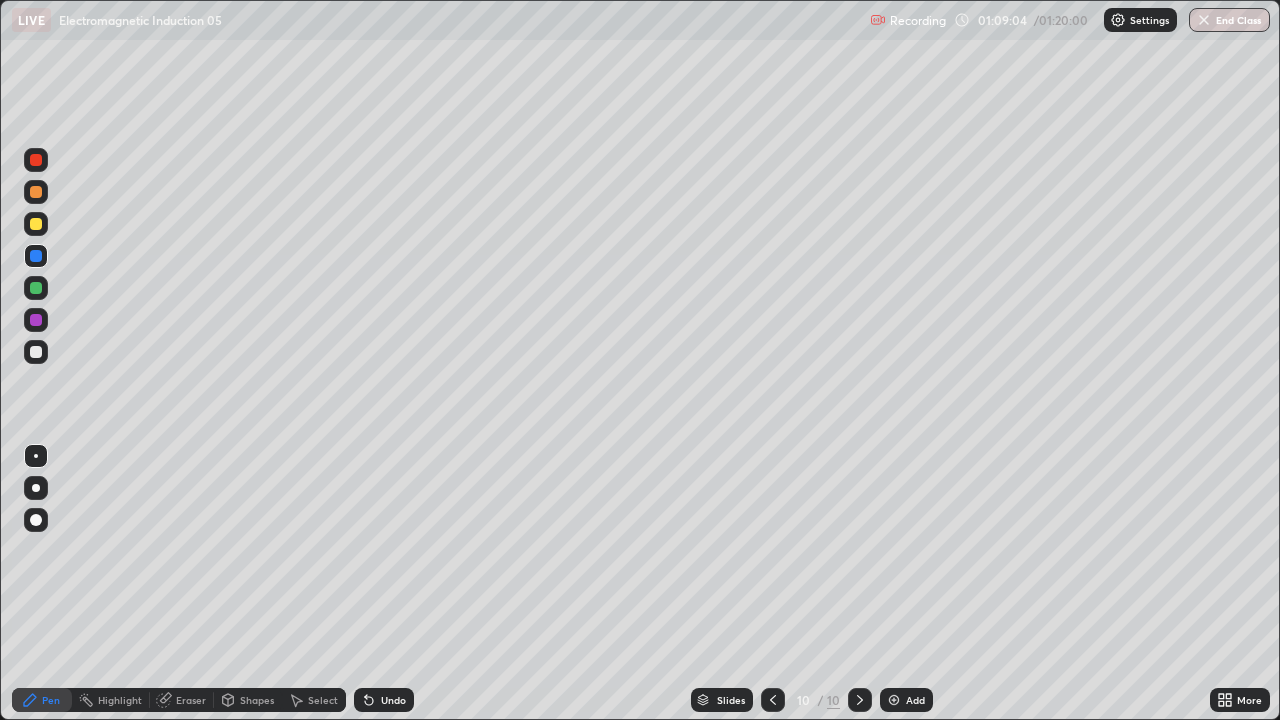 click at bounding box center [36, 352] 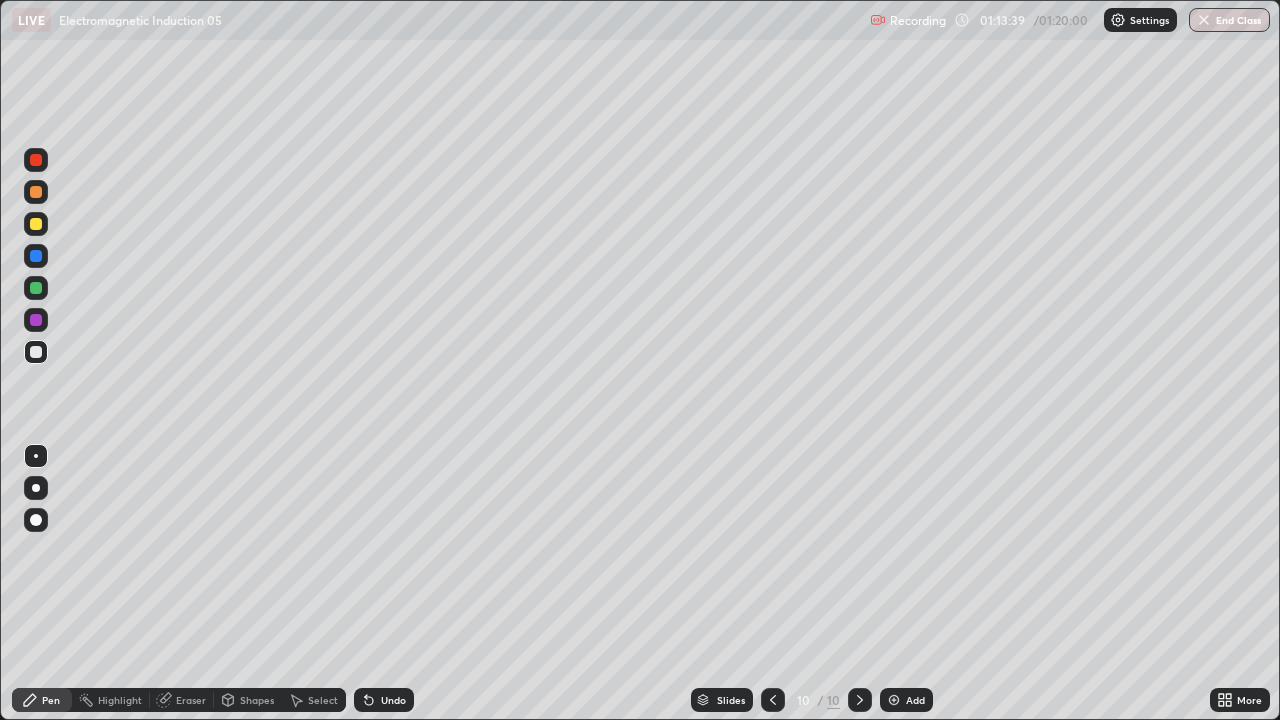 click on "Add" at bounding box center (915, 700) 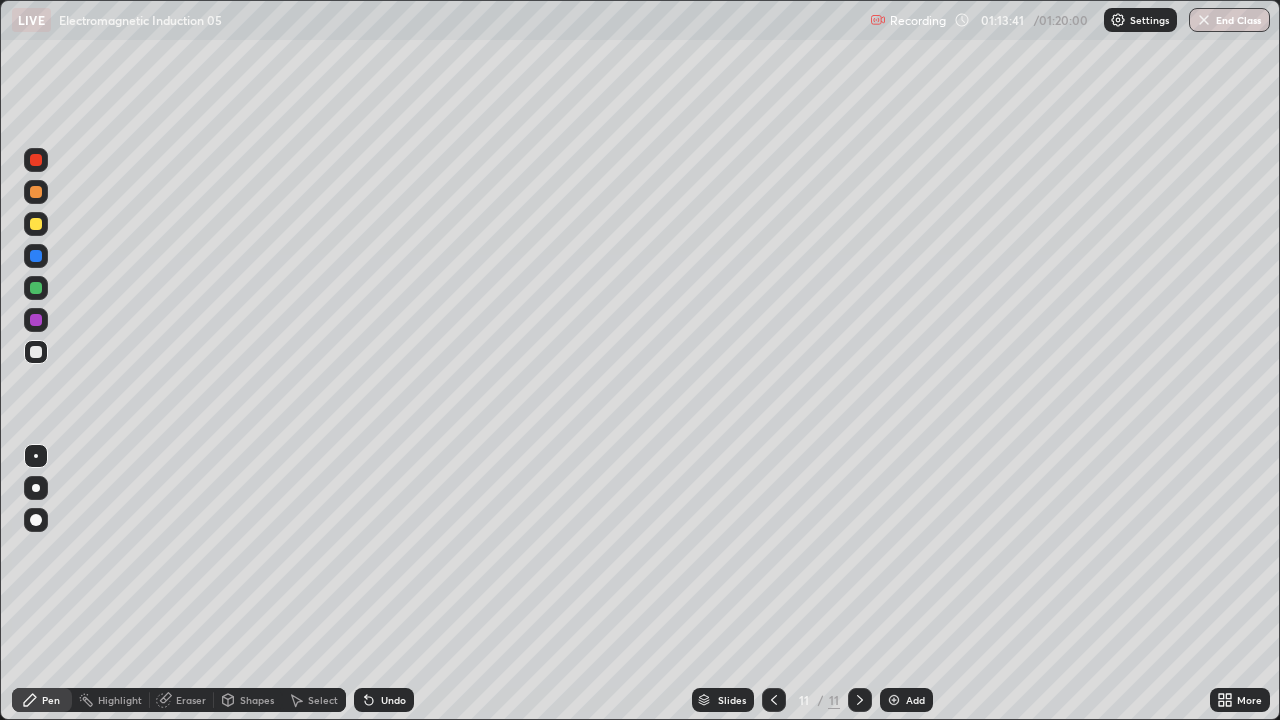 click at bounding box center (36, 224) 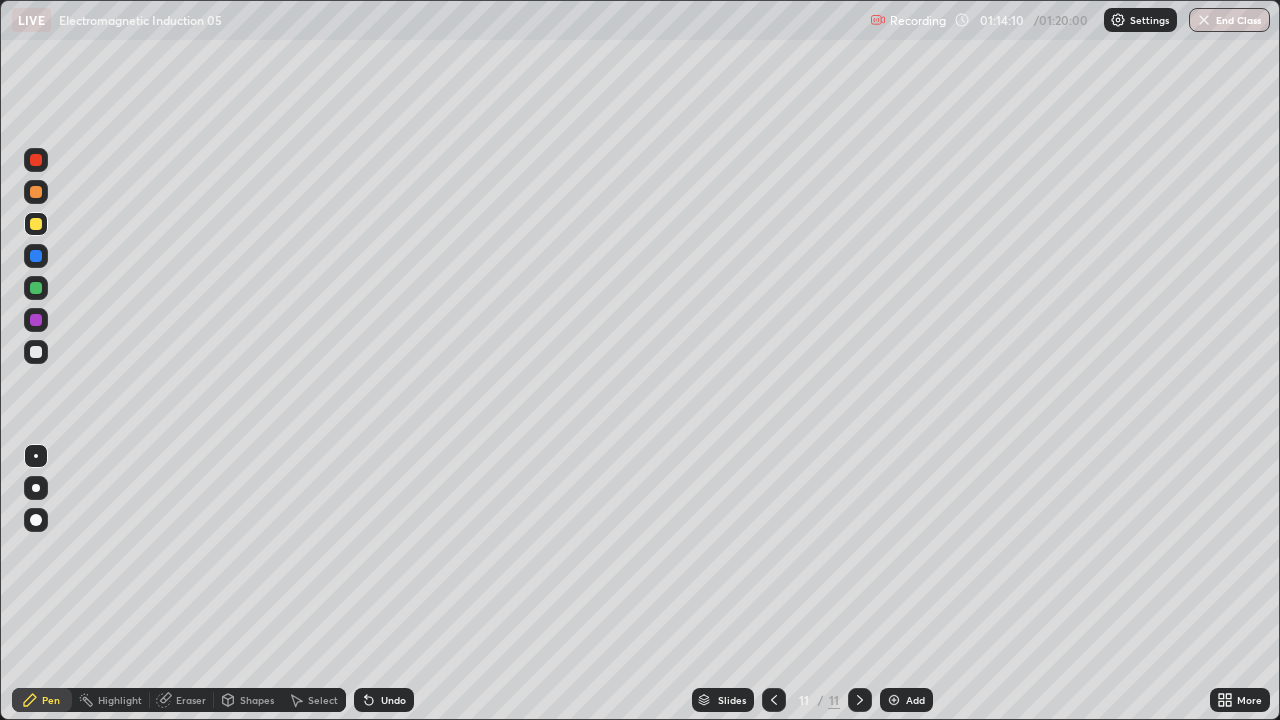 click at bounding box center (36, 352) 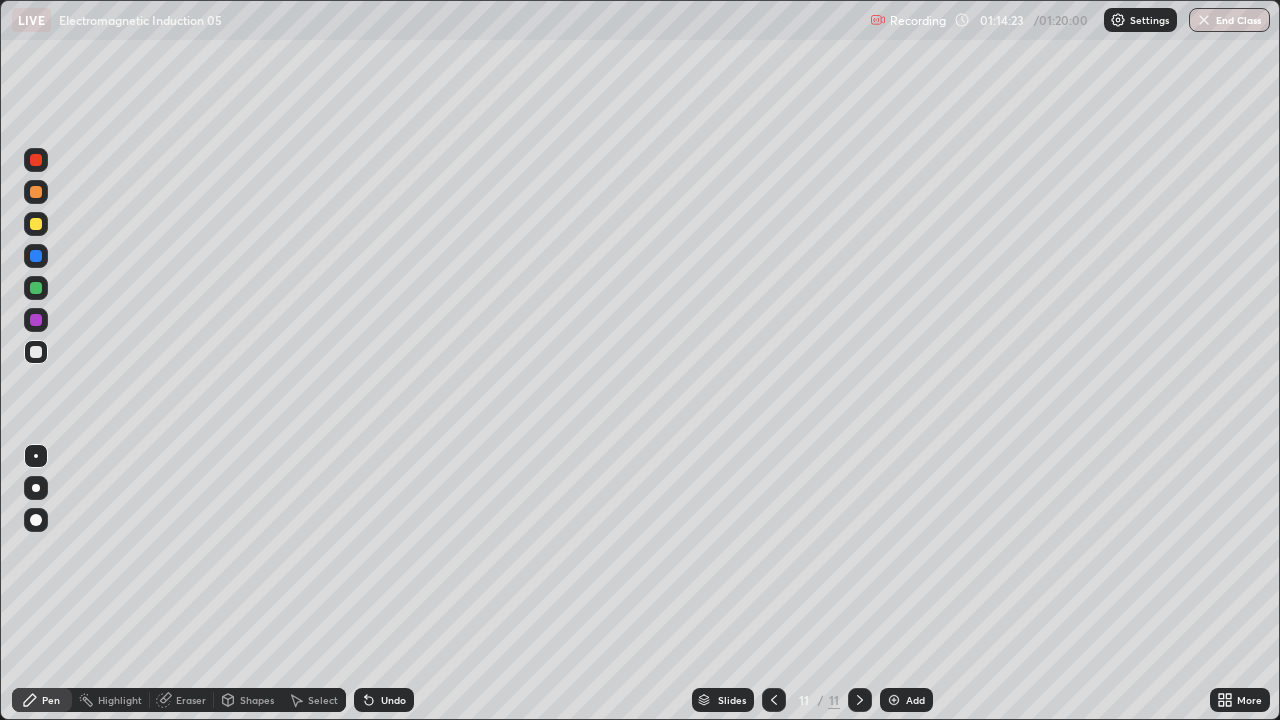 click at bounding box center [36, 192] 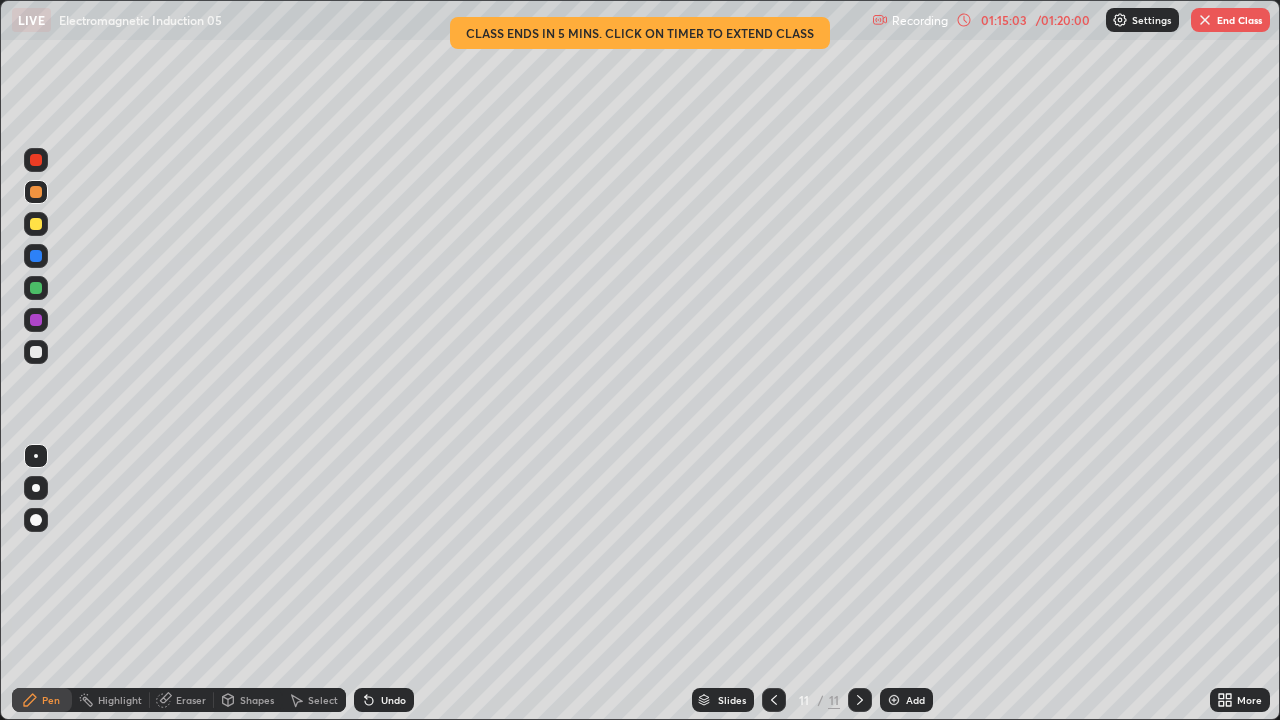 click at bounding box center (36, 352) 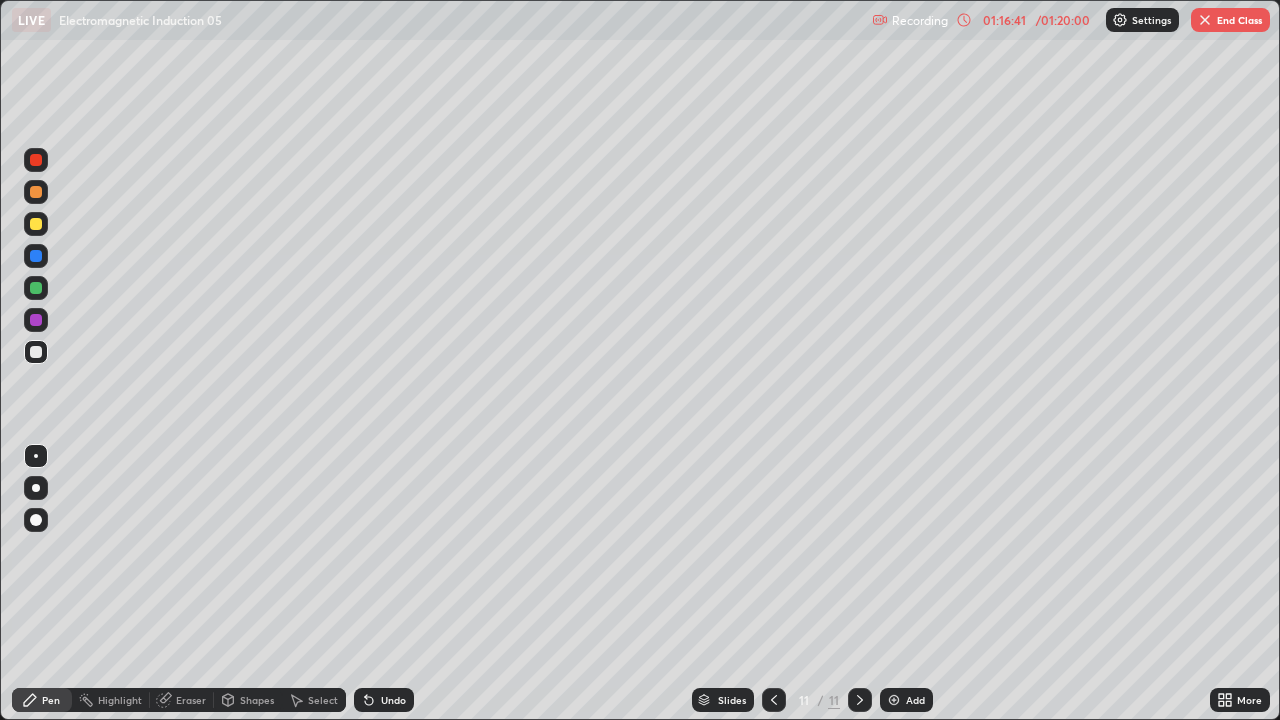 click on "End Class" at bounding box center [1230, 20] 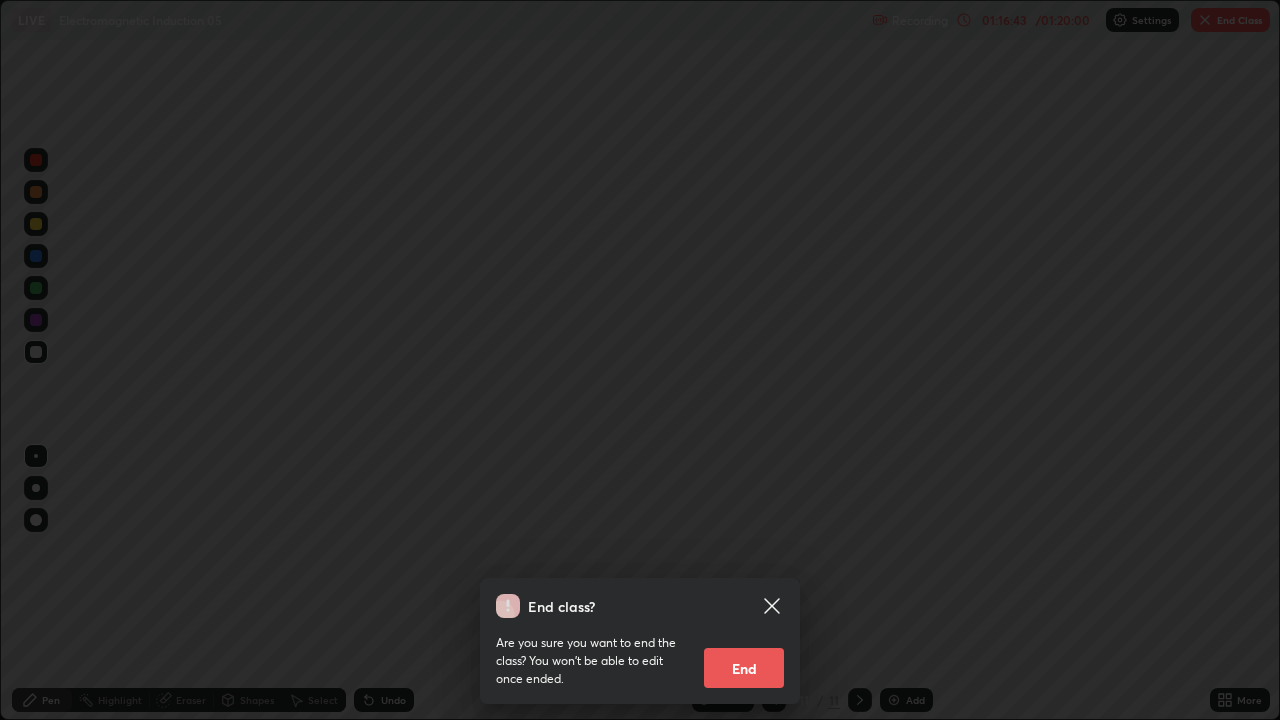 click on "End" at bounding box center (744, 668) 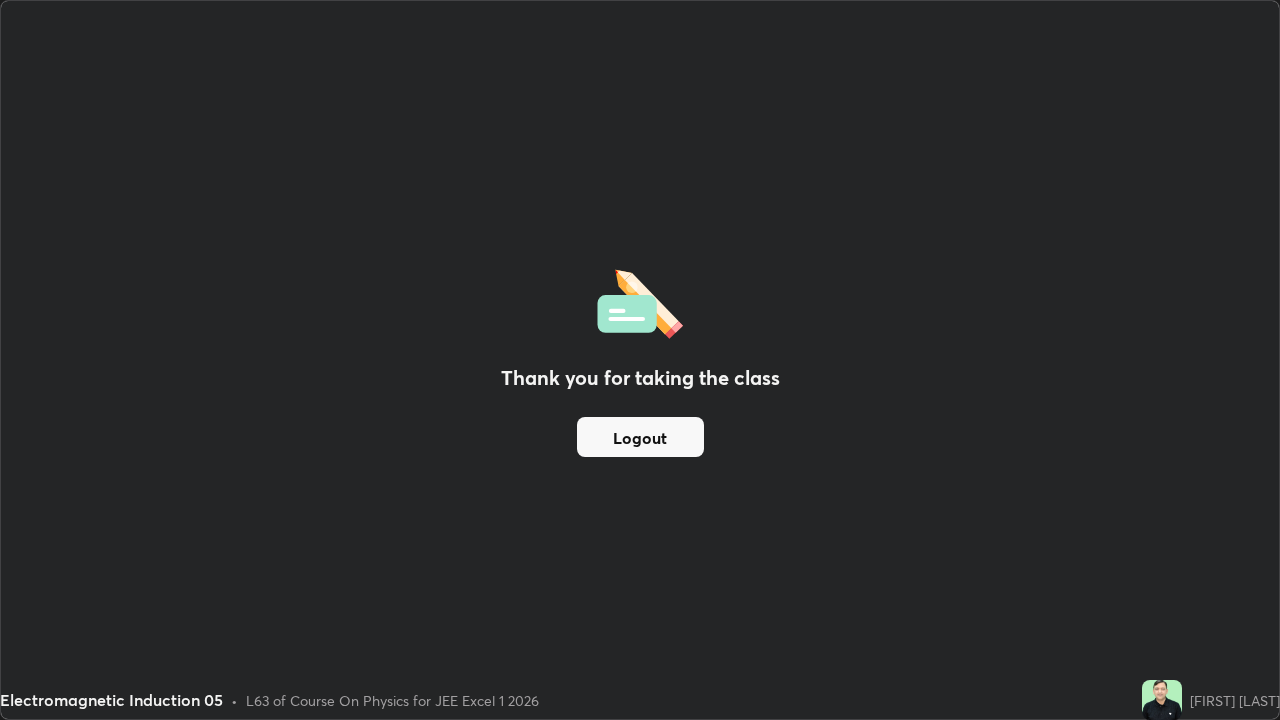 click on "Logout" at bounding box center (640, 437) 